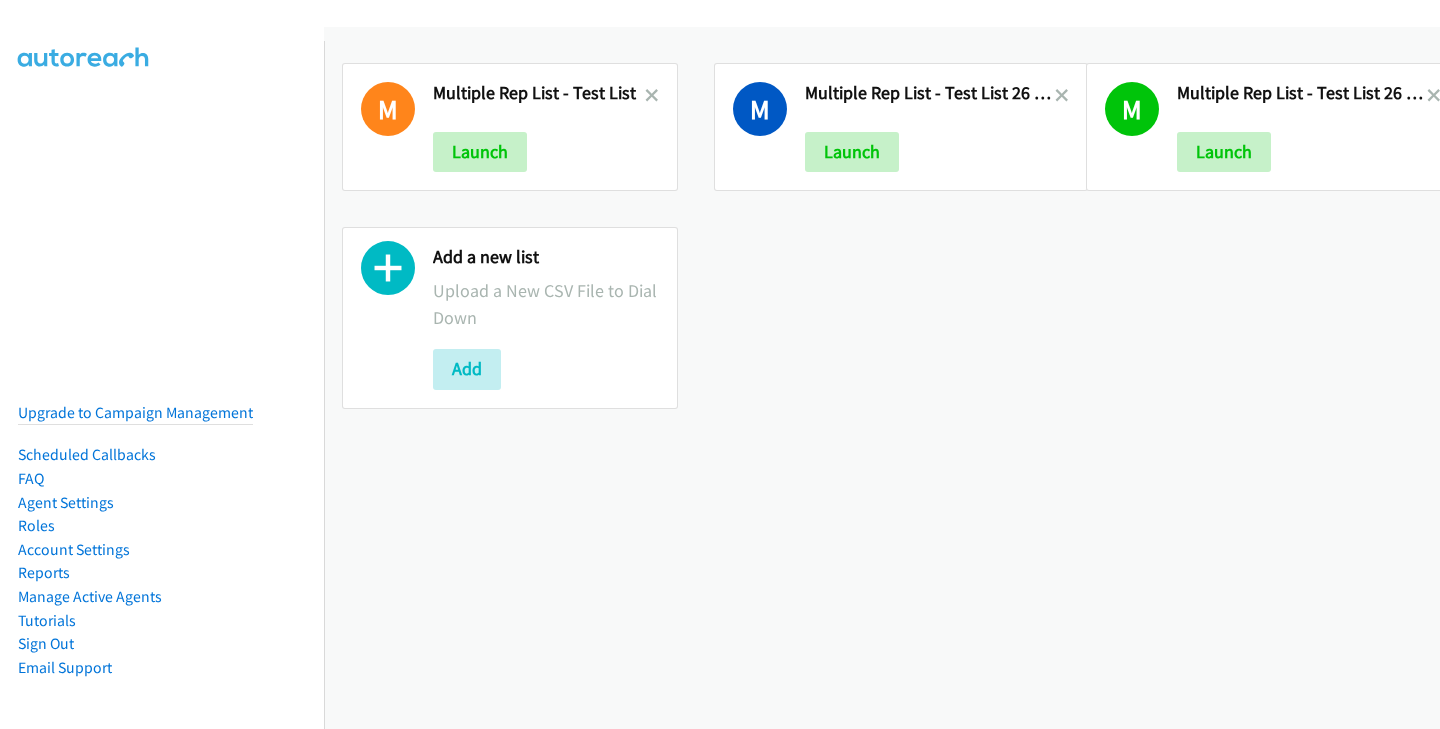 scroll, scrollTop: 0, scrollLeft: 0, axis: both 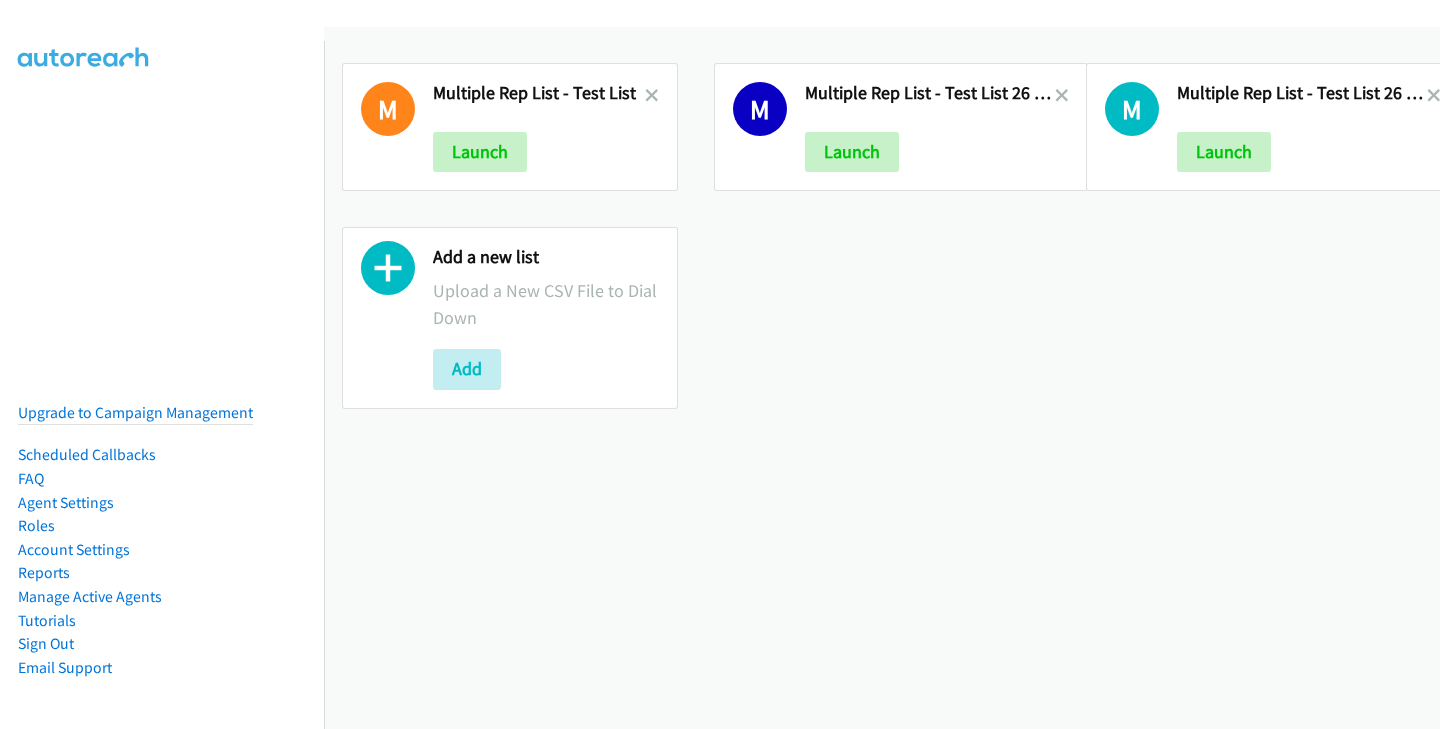 click on "M
Multiple Rep List - Test List
Launch
M
Multiple Rep List - Test List 26 Jun2025
Launch
M
Multiple Rep List - Test List 26 Jun2025 V2
Launch
Add a new list
Upload a New CSV File to Dial Down
Add" at bounding box center (882, 236) 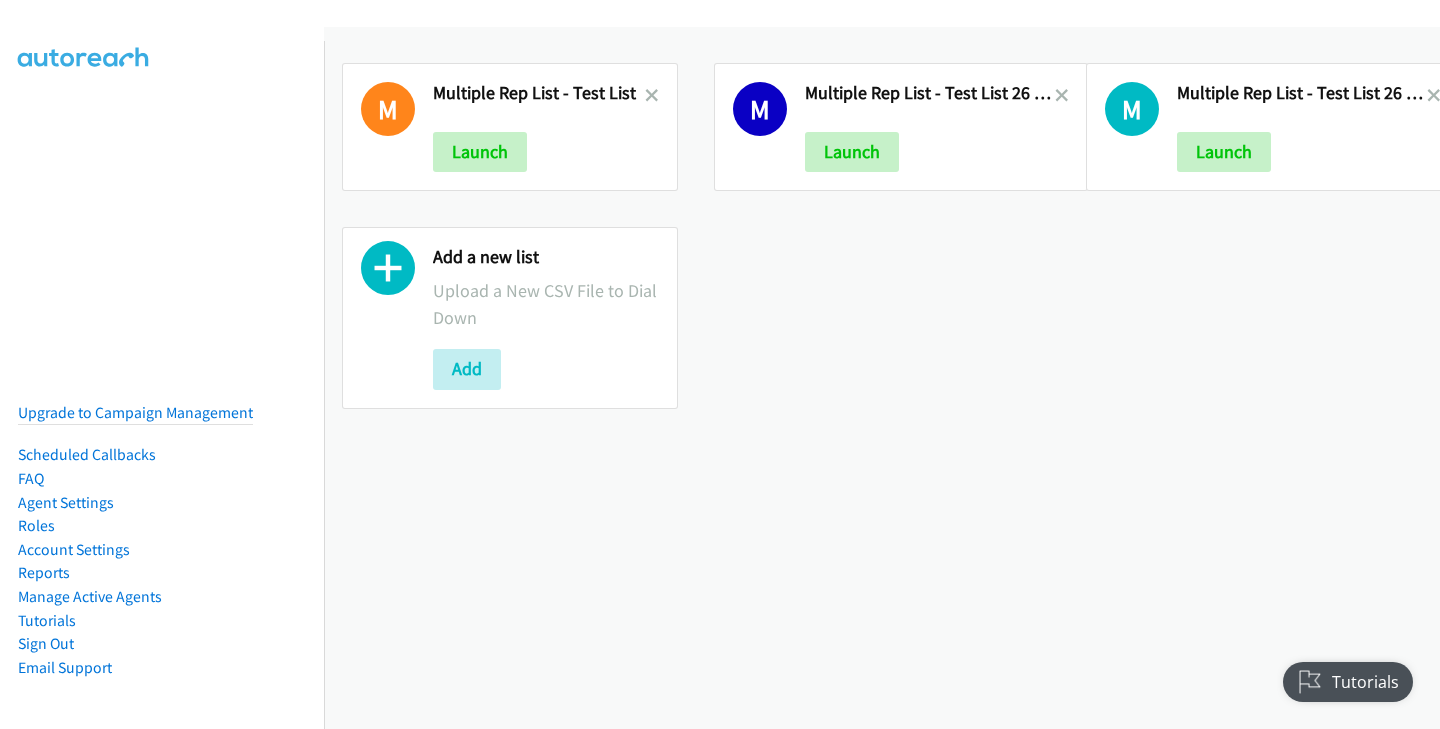scroll, scrollTop: 0, scrollLeft: 0, axis: both 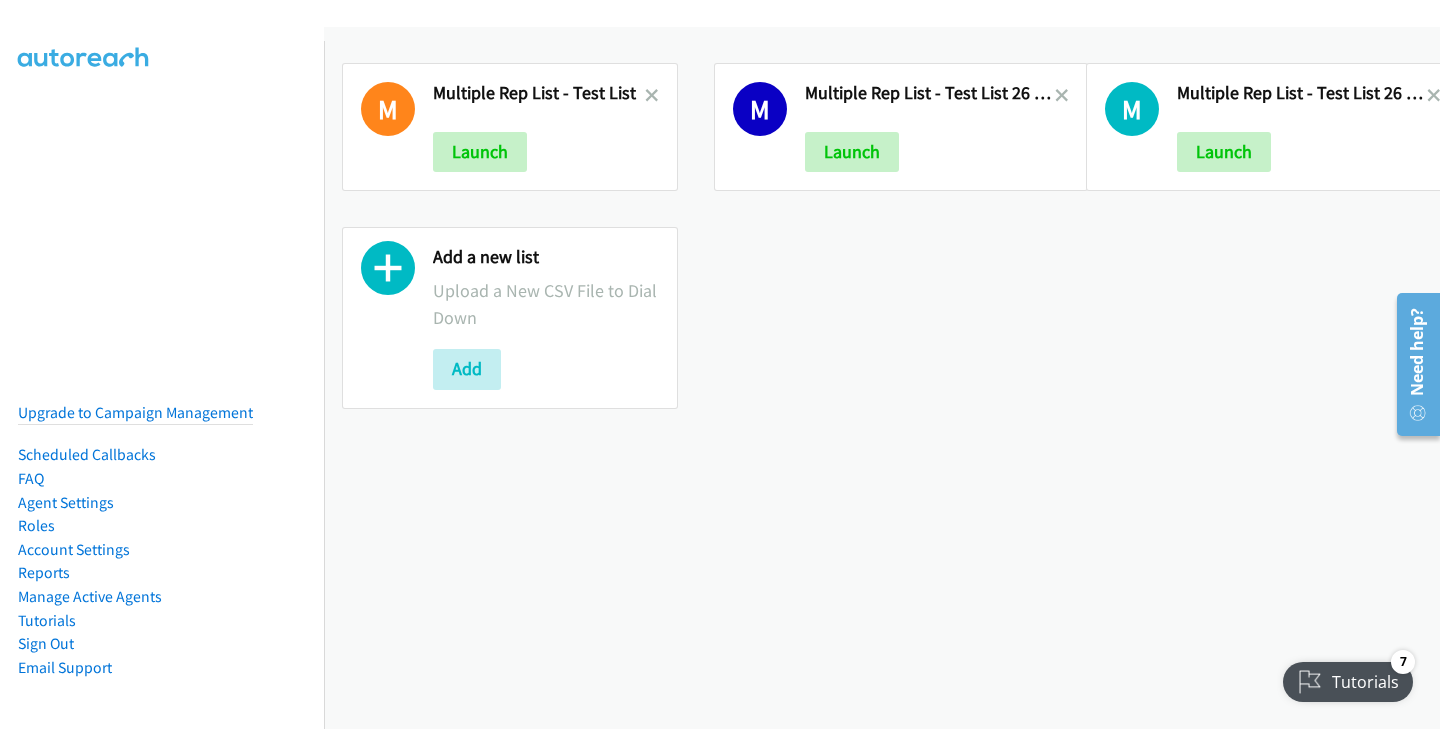 click on "M
Multiple Rep List - Test List
Launch
M
Multiple Rep List - Test List 26 Jun2025
Launch
M
Multiple Rep List - Test List 26 Jun2025 V2
Launch
Add a new list
Upload a New CSV File to Dial Down
Add" at bounding box center [882, 236] 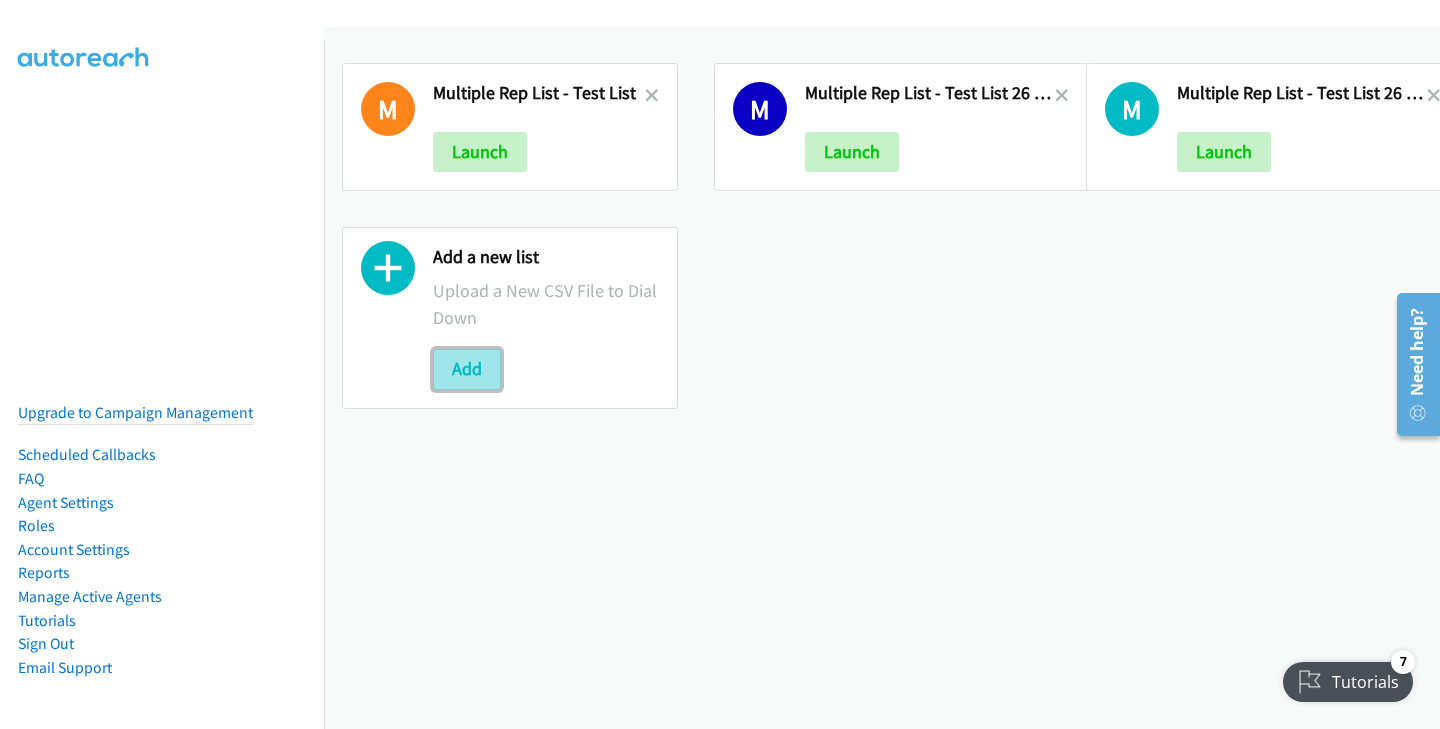 click on "Add" at bounding box center (467, 369) 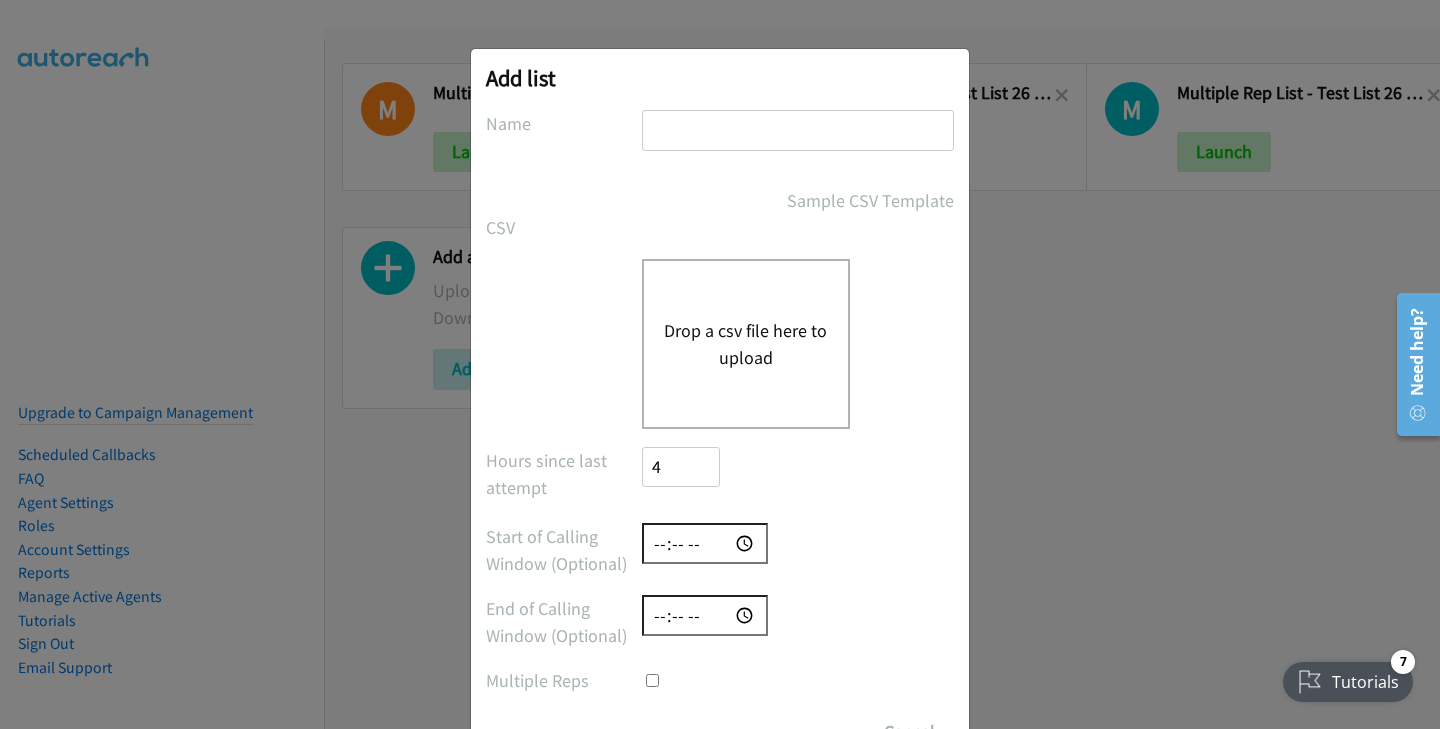 click on "Add list
No phone fields were returned for that Report or List View
Please upload a csv or excel file and try again
This Report doesn't contain an Id field. Please add an Id field to the Report and try again
This Report or List View is no longer available and/or you no longer have permissions to access this list. Please try again with a different list.
The selected report isn't one of the account owner's enabled salesforce objects
There was an error processing the uploading spreadsheet, please try again
Name
Sample CSV Template
CSV
Existing List
Add to List
New List
Drop a csv file here to upload
All Phones
New csv
Append to csv
Uploaded file
Hours since last attempt
4
Show Call Attempts from Other Reps
Start of Calling Window (Optional)
End of Calling Window (Optional)" at bounding box center [720, 417] 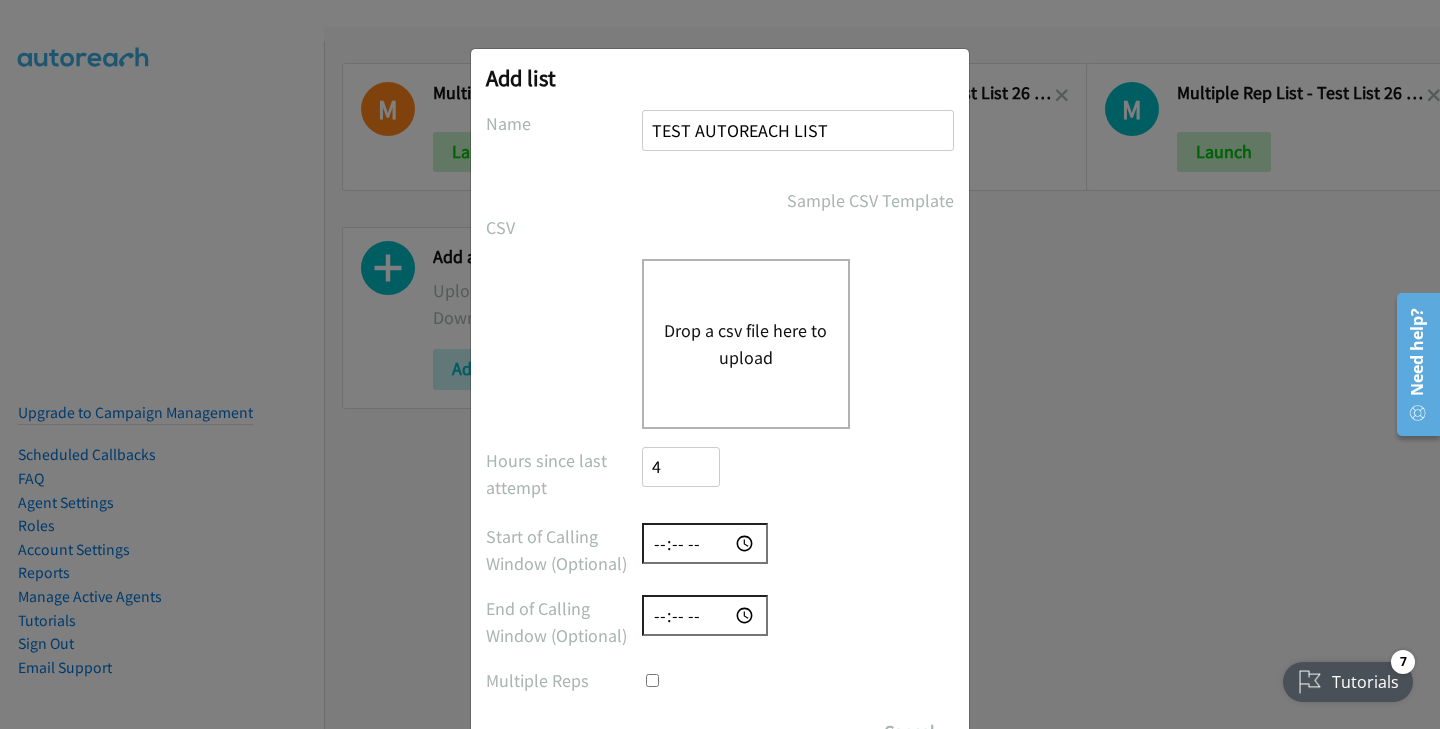 type on "TEST AUTOREACH LIST" 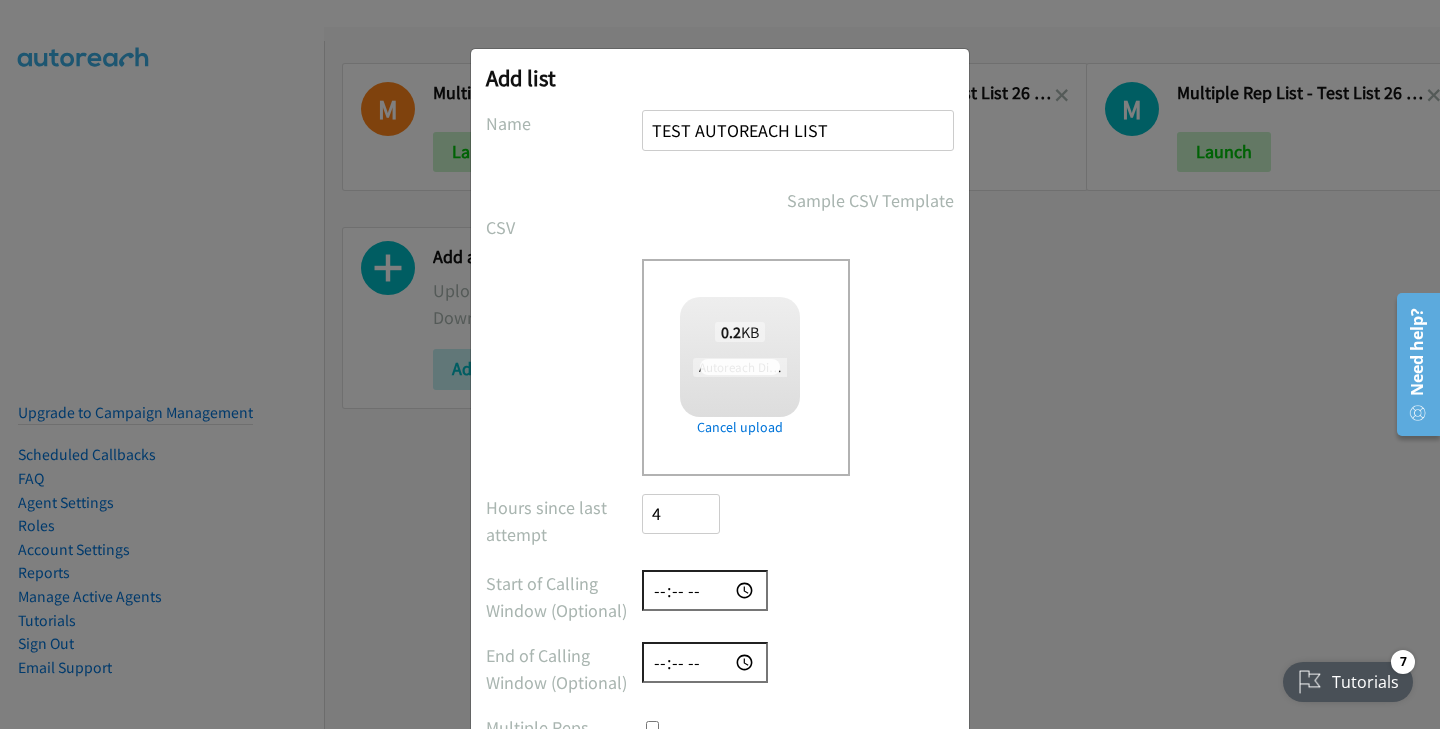 click on "Drop a csv file here to upload            0.2  KB      Autoreach Dialpad TEMPLATE v2 RYAN.csv                         Check                                               Error                                                    Cancel upload" at bounding box center [720, 367] 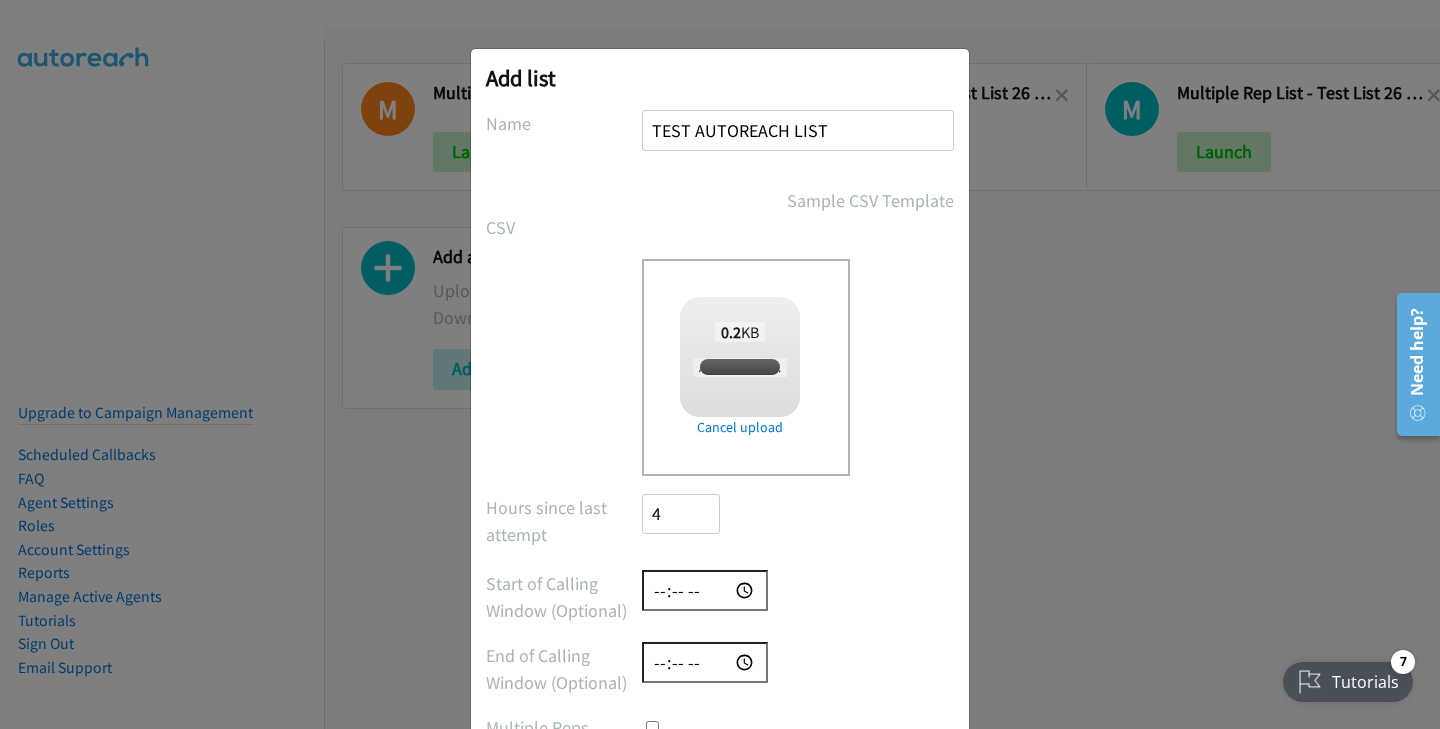 checkbox on "true" 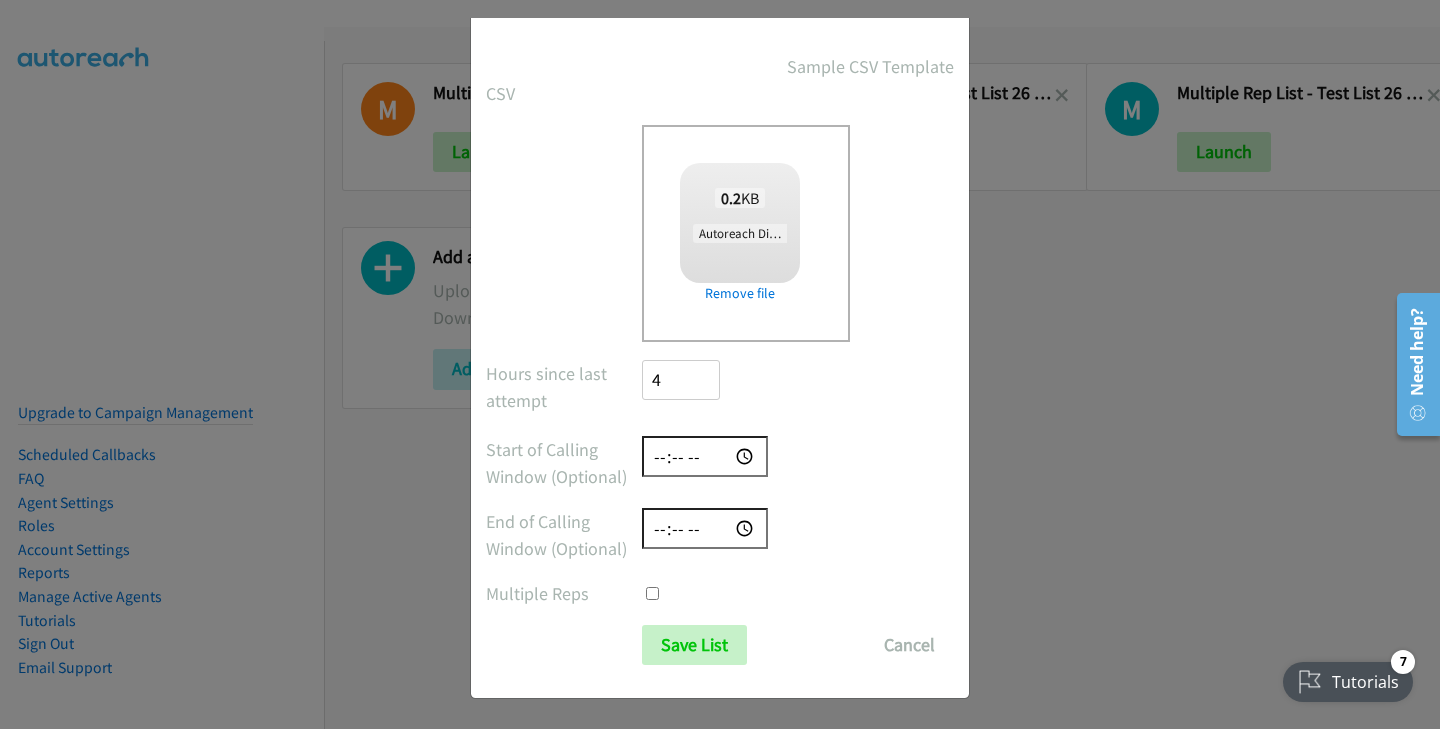 click on "Hours since last attempt
4" at bounding box center (720, 389) 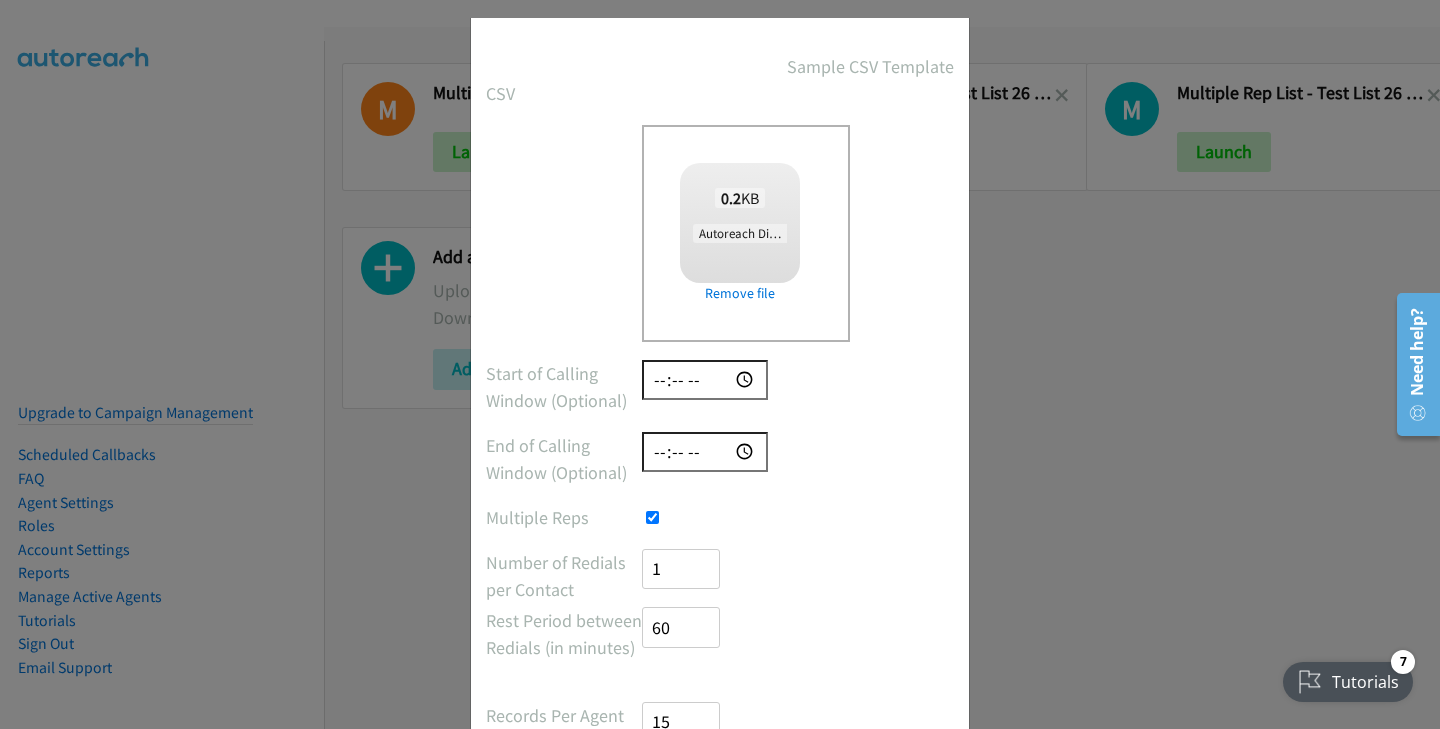 scroll, scrollTop: 287, scrollLeft: 0, axis: vertical 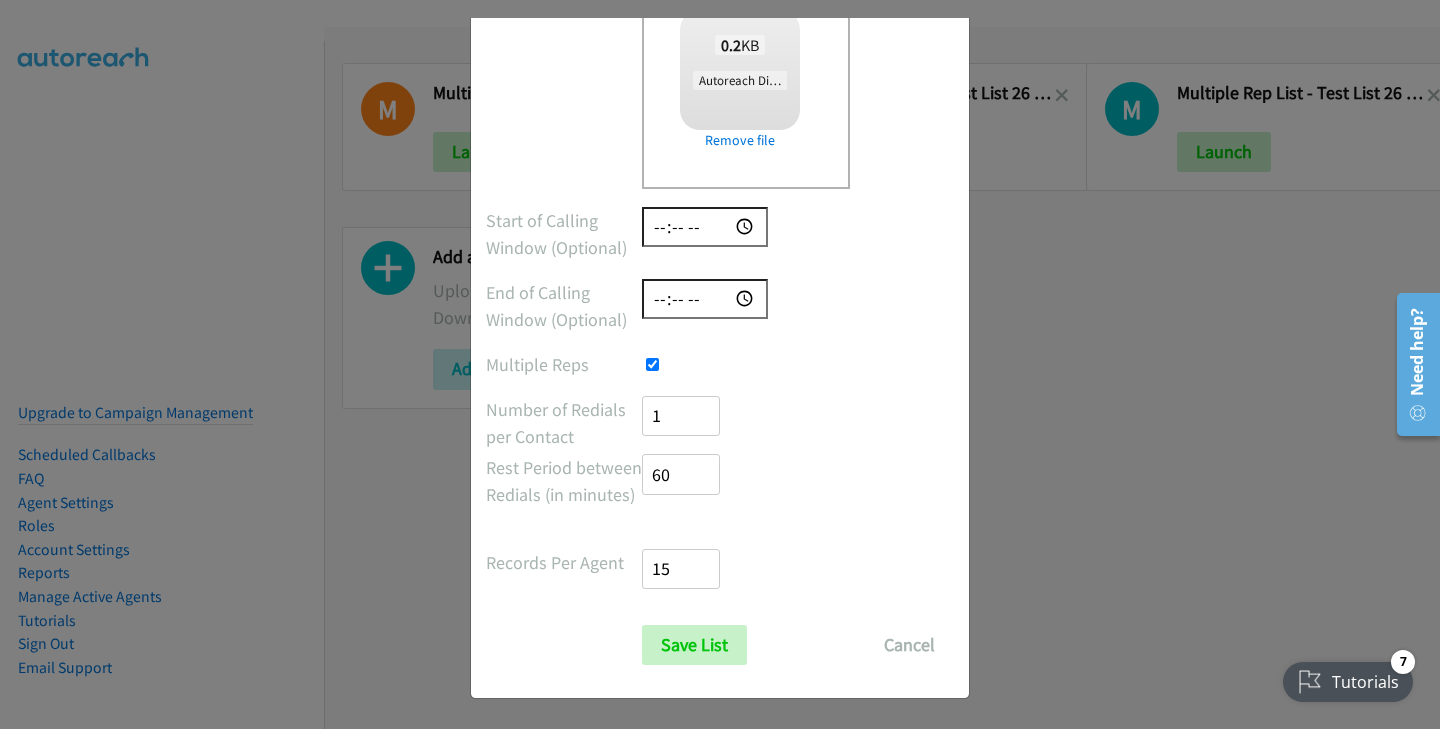click on "1" at bounding box center (681, 416) 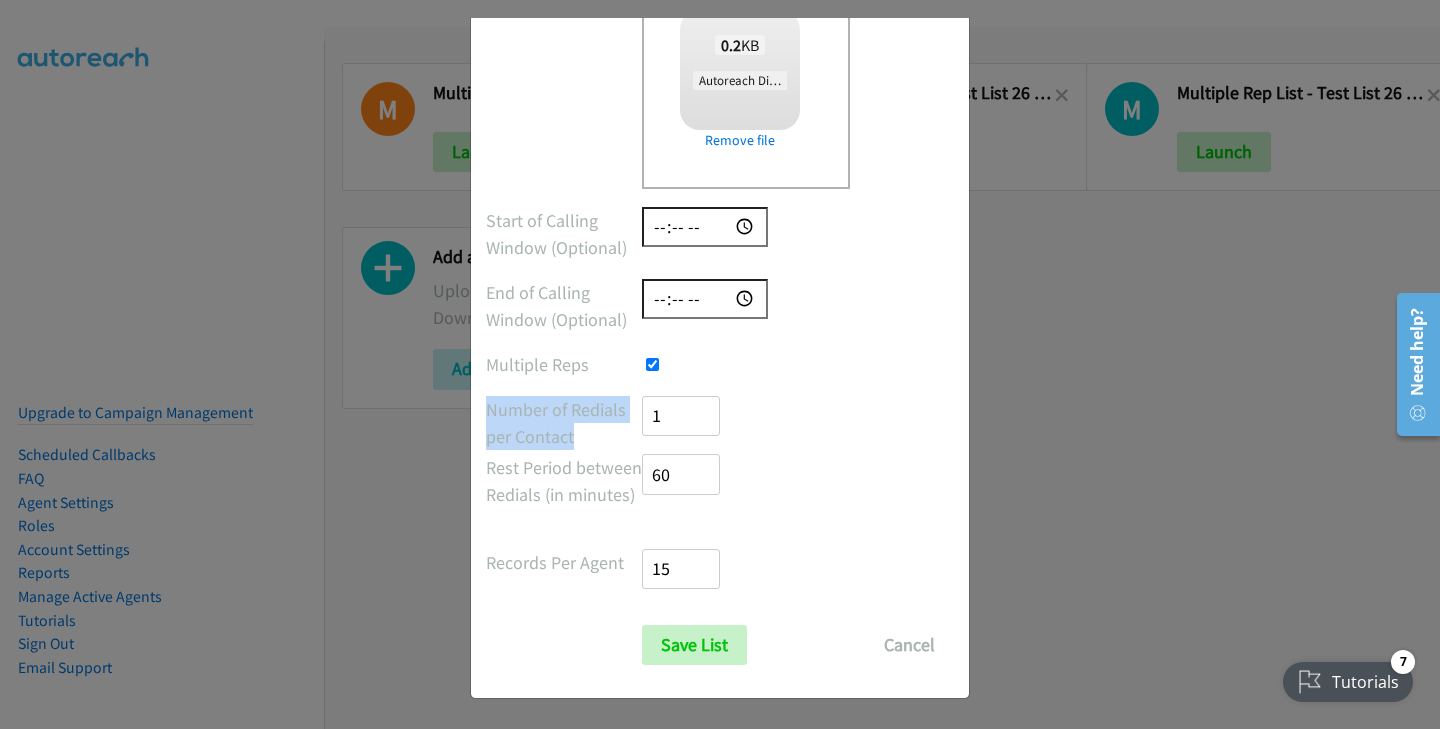 drag, startPoint x: 490, startPoint y: 406, endPoint x: 590, endPoint y: 429, distance: 102.610916 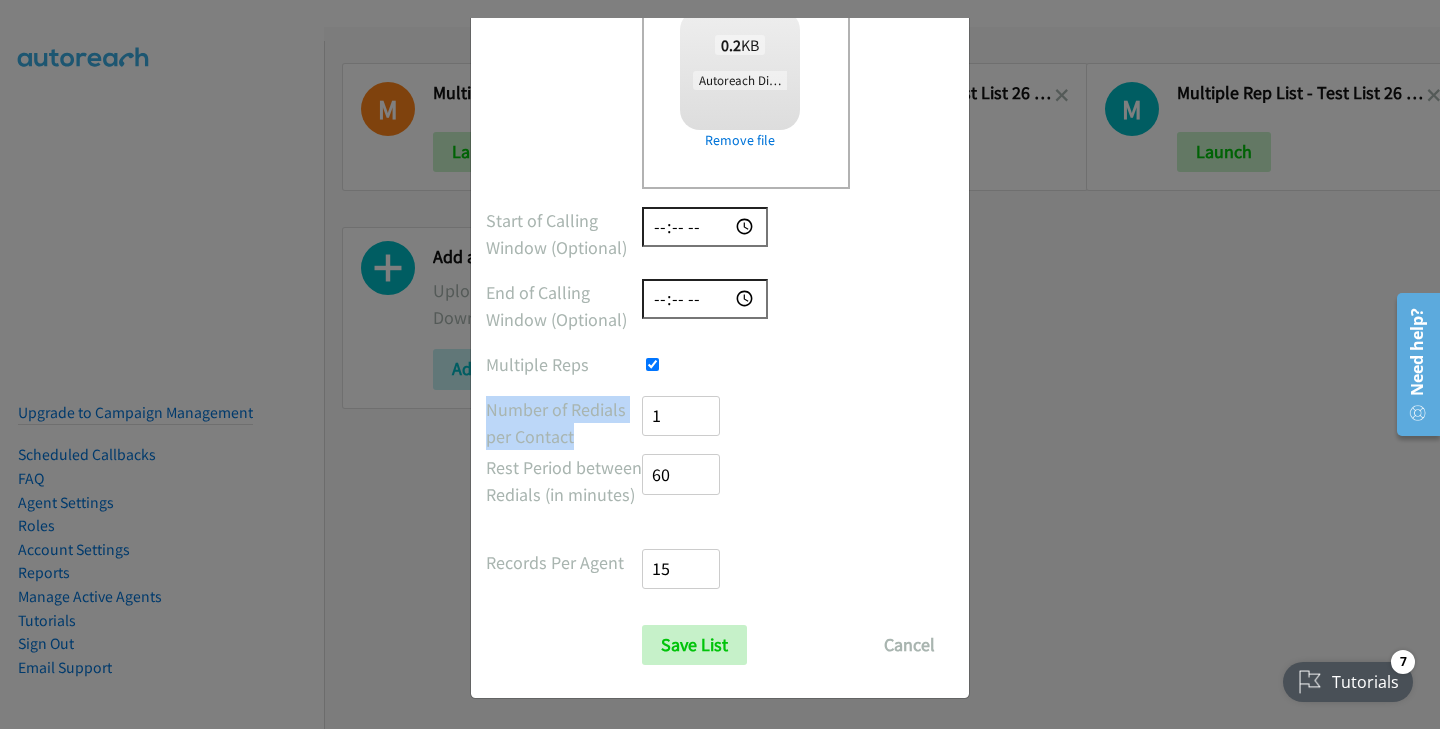 click on "Number of Redials per Contact" at bounding box center [564, 423] 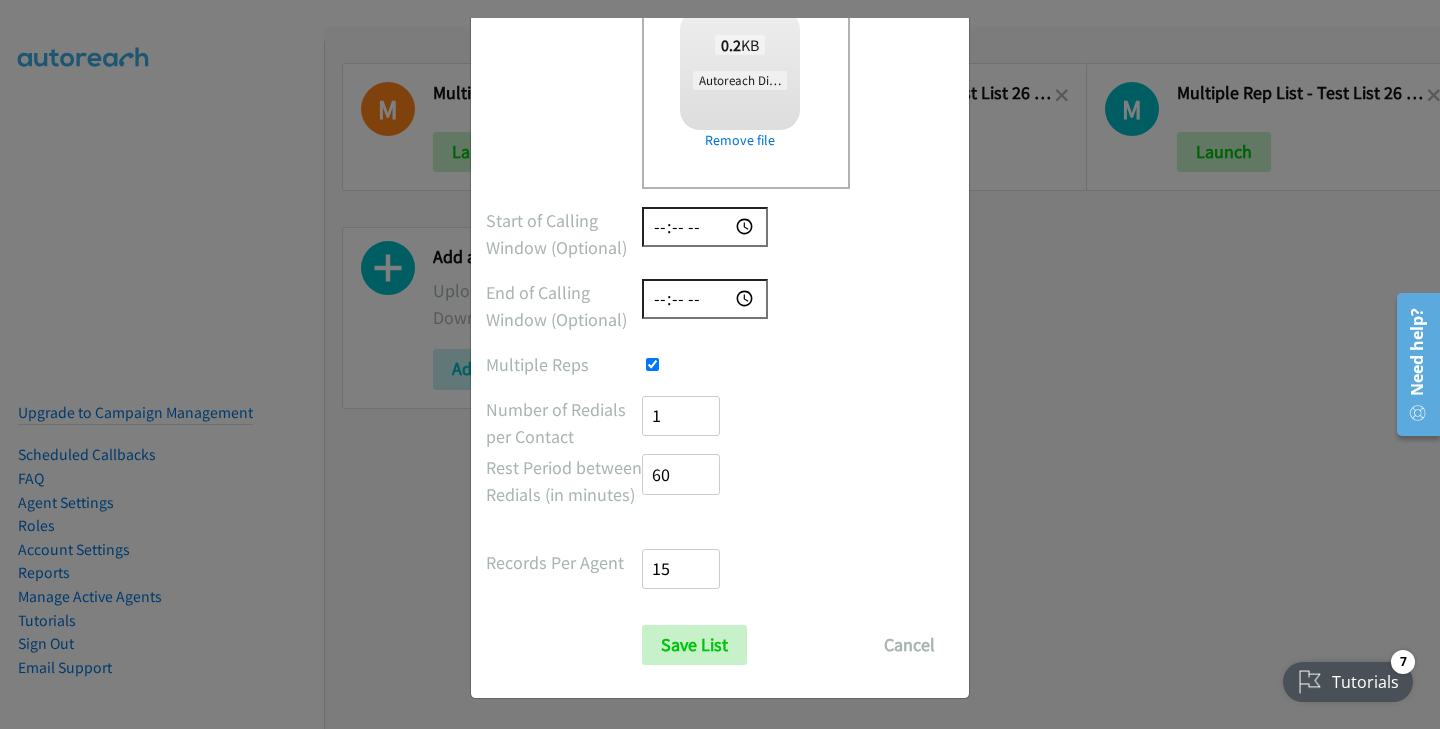 click on "1" at bounding box center [681, 416] 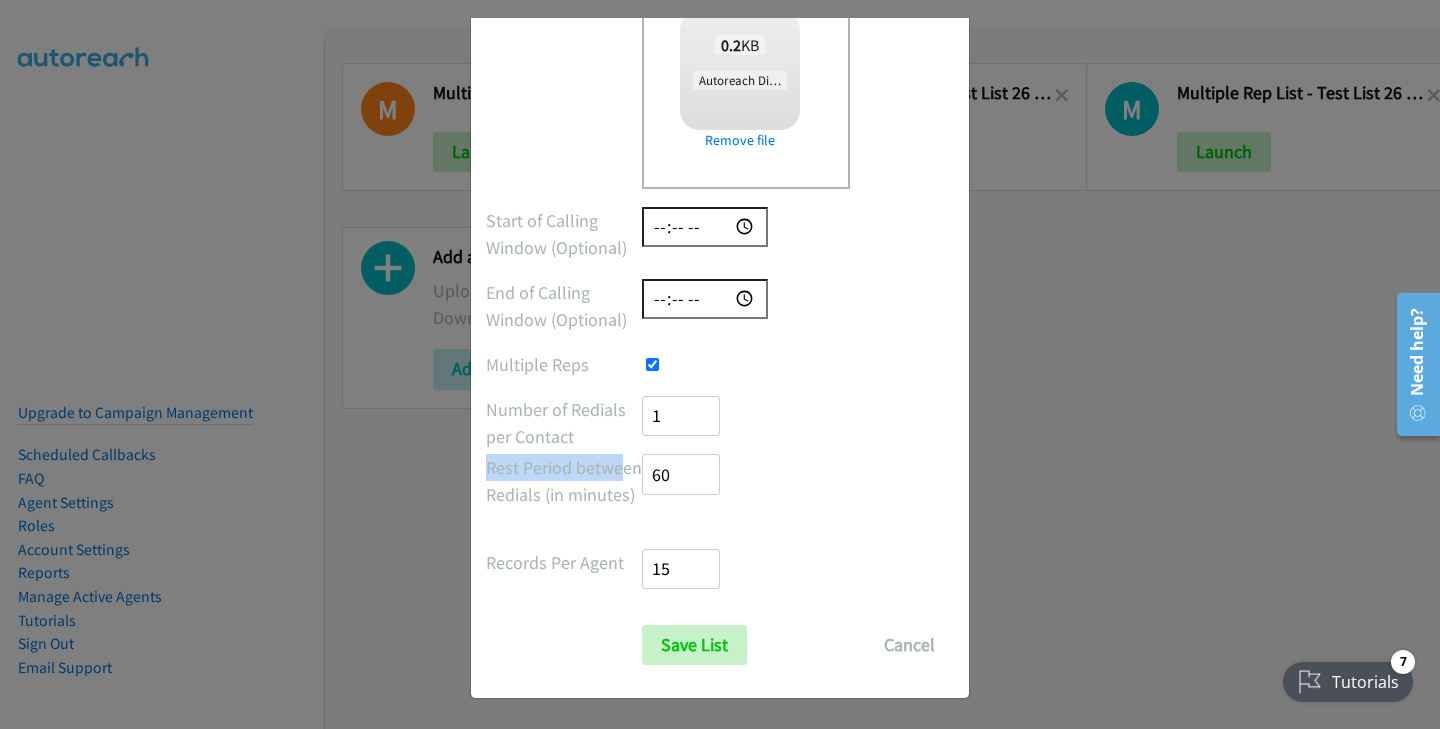 drag, startPoint x: 483, startPoint y: 464, endPoint x: 566, endPoint y: 473, distance: 83.48653 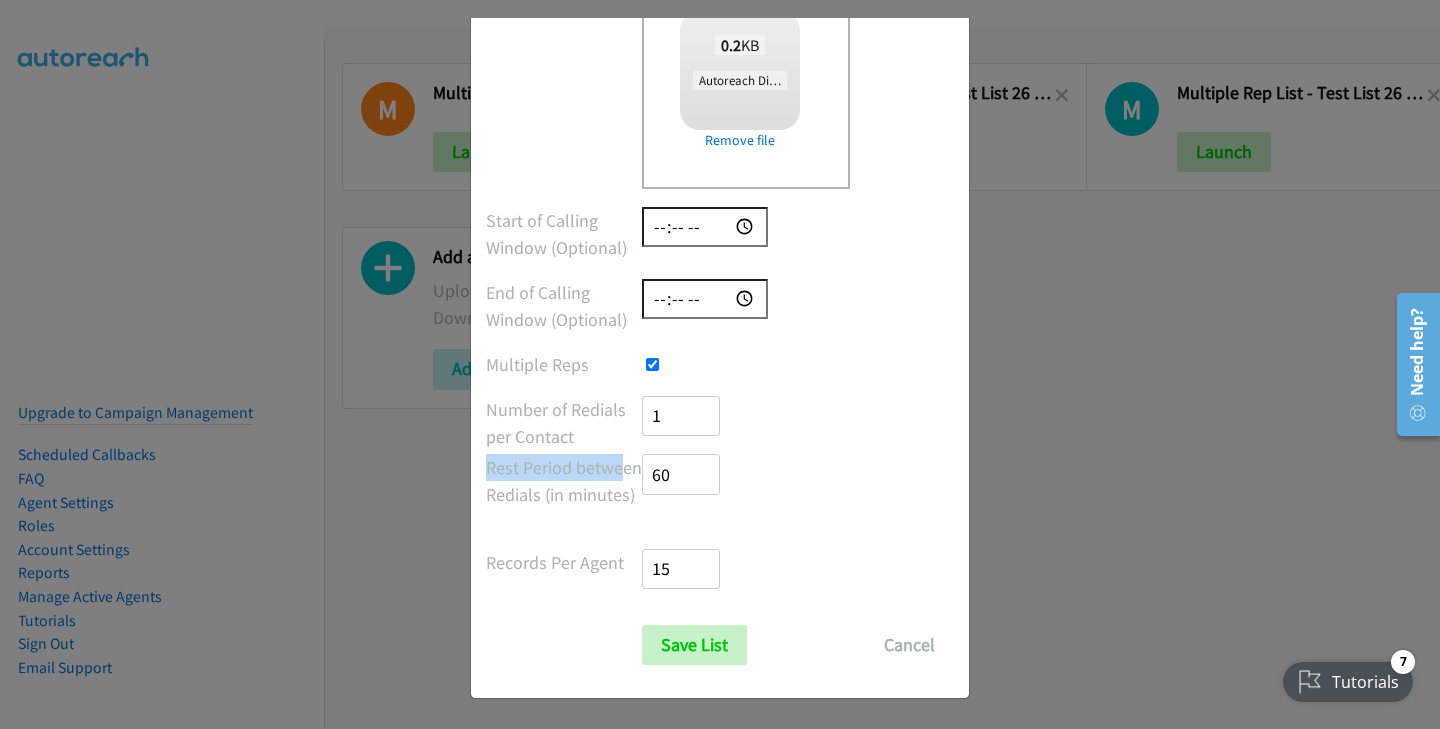 click on "Add list
No phone fields were returned for that Report or List View
Please upload a csv or excel file and try again
This Report doesn't contain an Id field. Please add an Id field to the Report and try again
This Report or List View is no longer available and/or you no longer have permissions to access this list. Please try again with a different list.
The selected report isn't one of the account owner's enabled salesforce objects
There was an error processing the uploading spreadsheet, please try again
Name
TEST AUTOREACH LIST
Sample CSV Template
CSV
Existing List
Add to List
New List
Drop a csv file here to upload            0.2  KB      Autoreach Dialpad TEMPLATE v2 RYAN.csv                         Check                                               Error                                                    Remove file
All Phones
New csv" at bounding box center (720, 230) 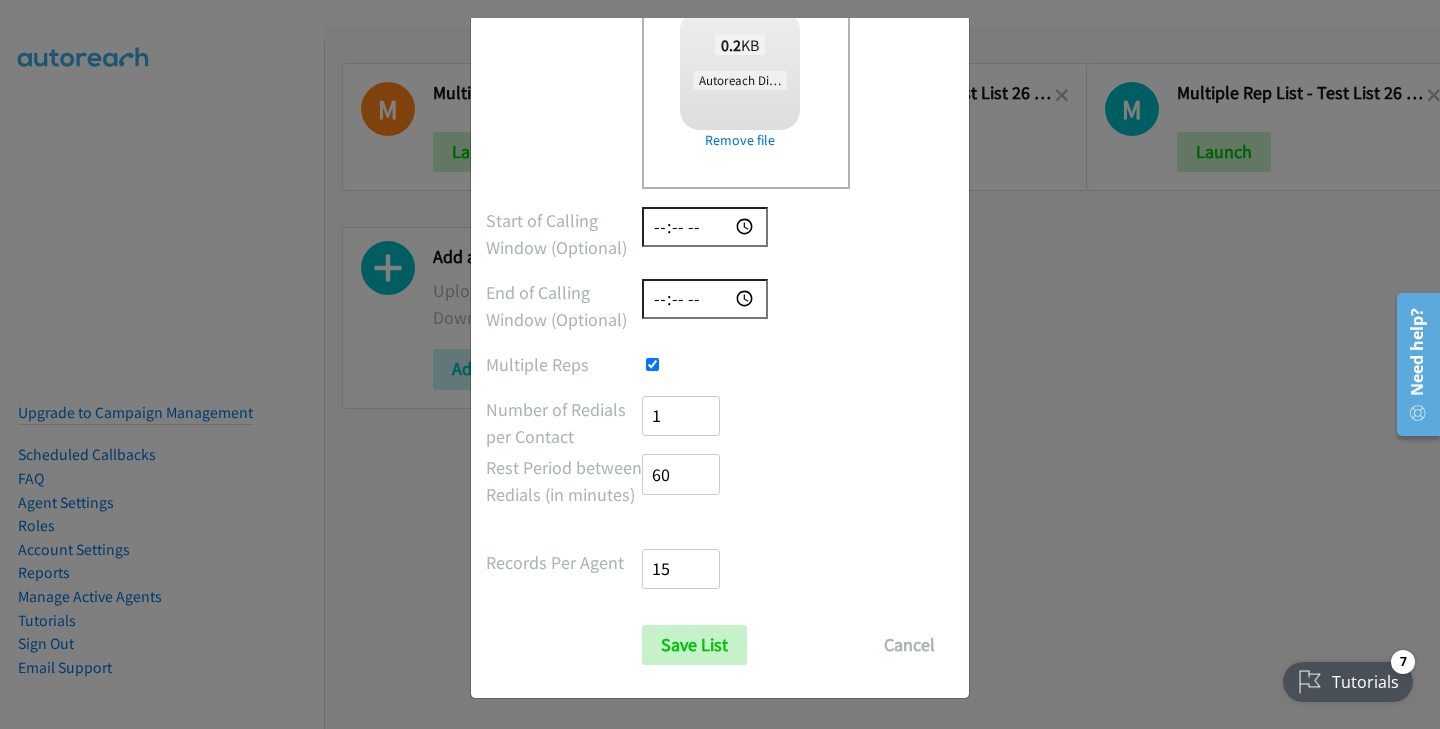 click on "60" at bounding box center [681, 474] 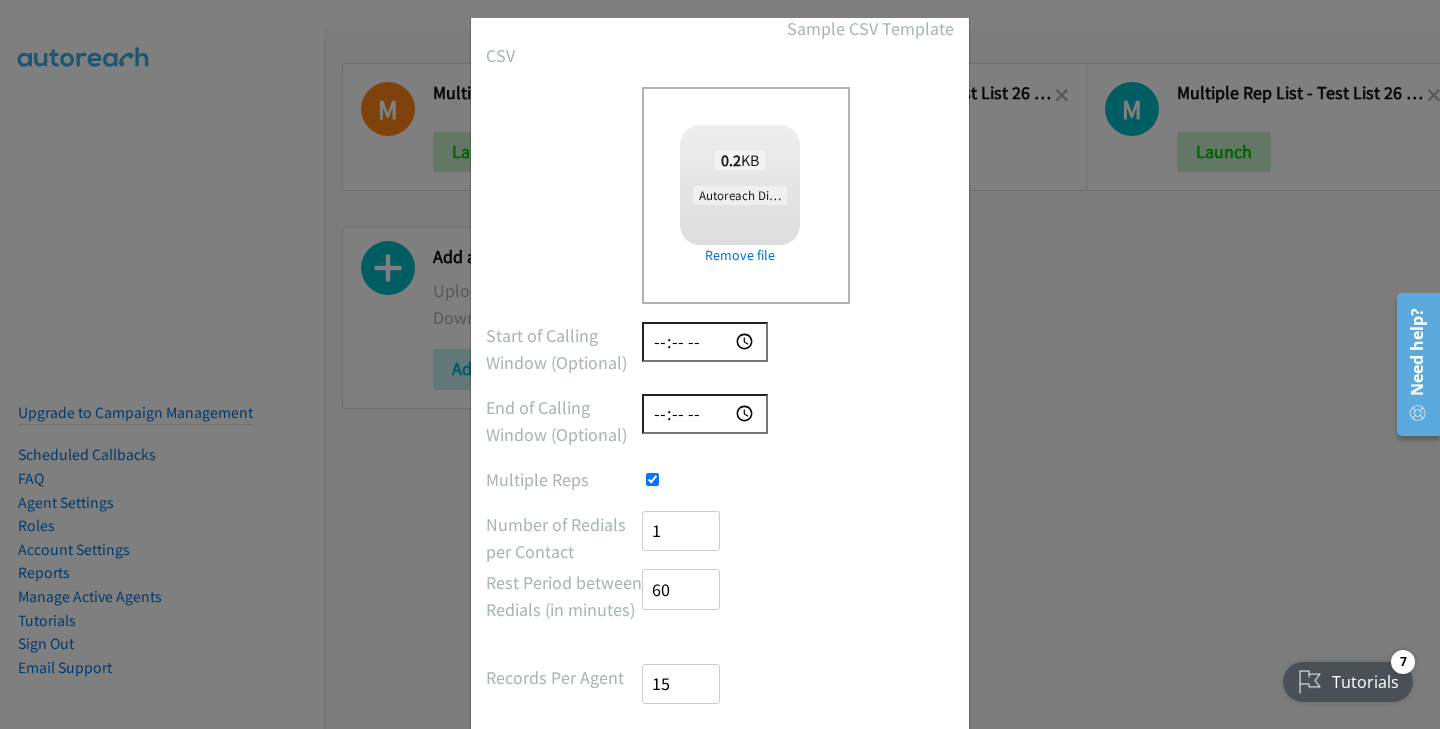 scroll, scrollTop: 287, scrollLeft: 0, axis: vertical 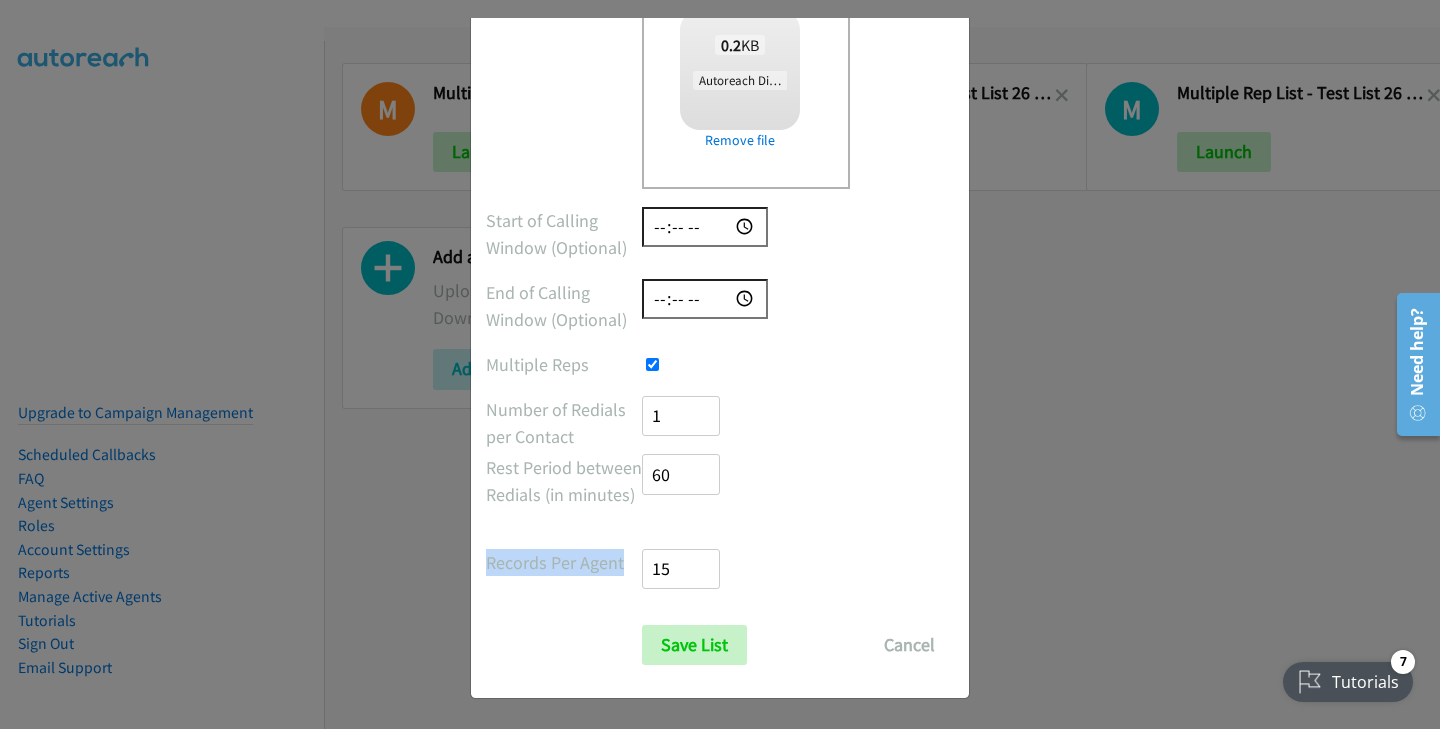 drag, startPoint x: 484, startPoint y: 563, endPoint x: 620, endPoint y: 570, distance: 136.18002 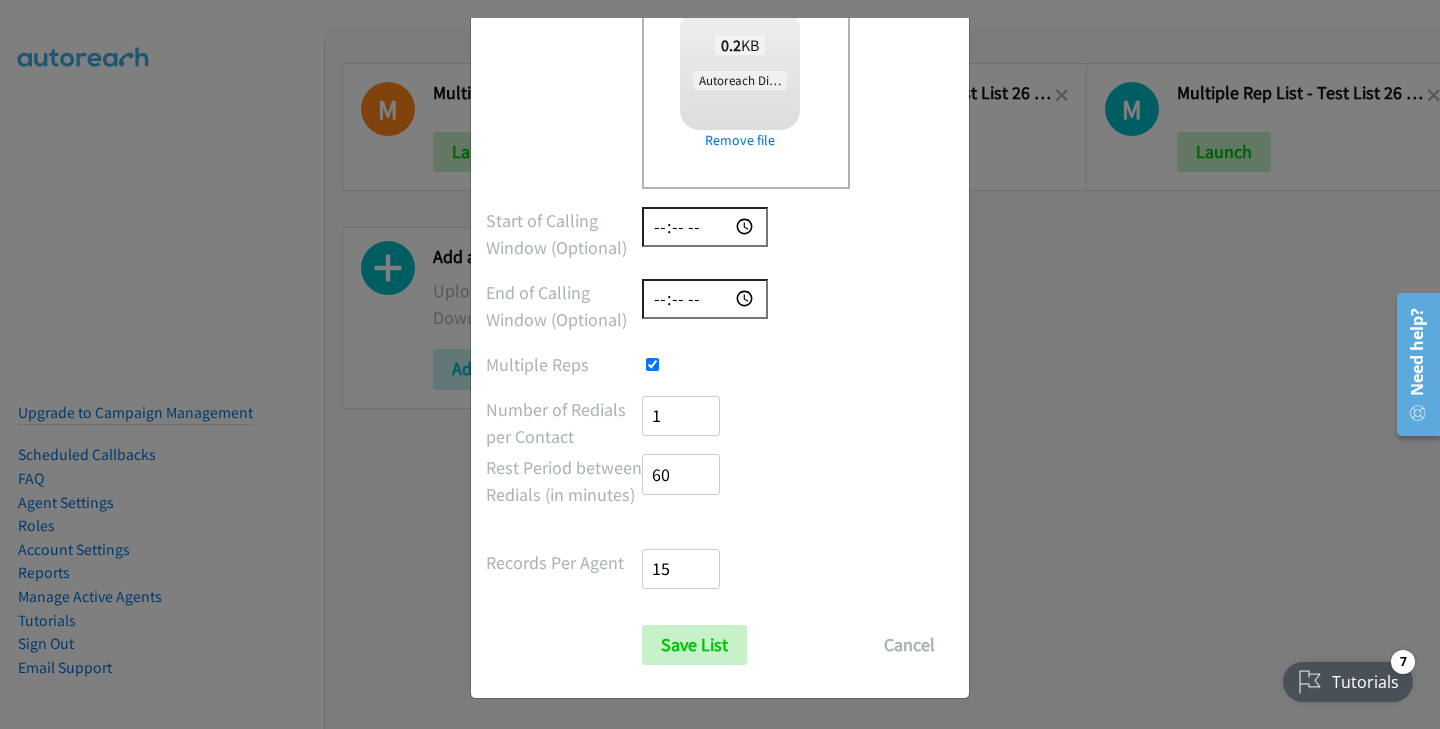 click on "15" at bounding box center (681, 569) 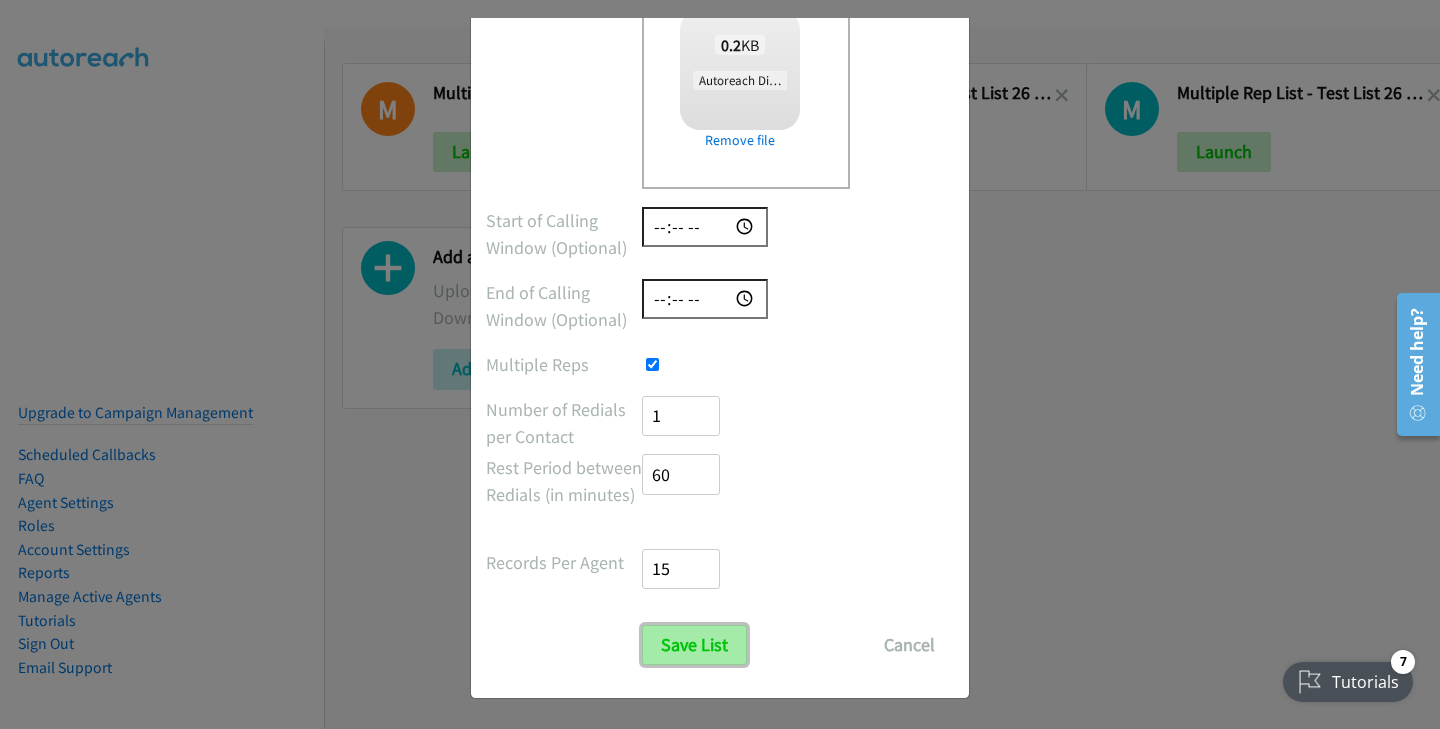 click on "Save List" at bounding box center (694, 645) 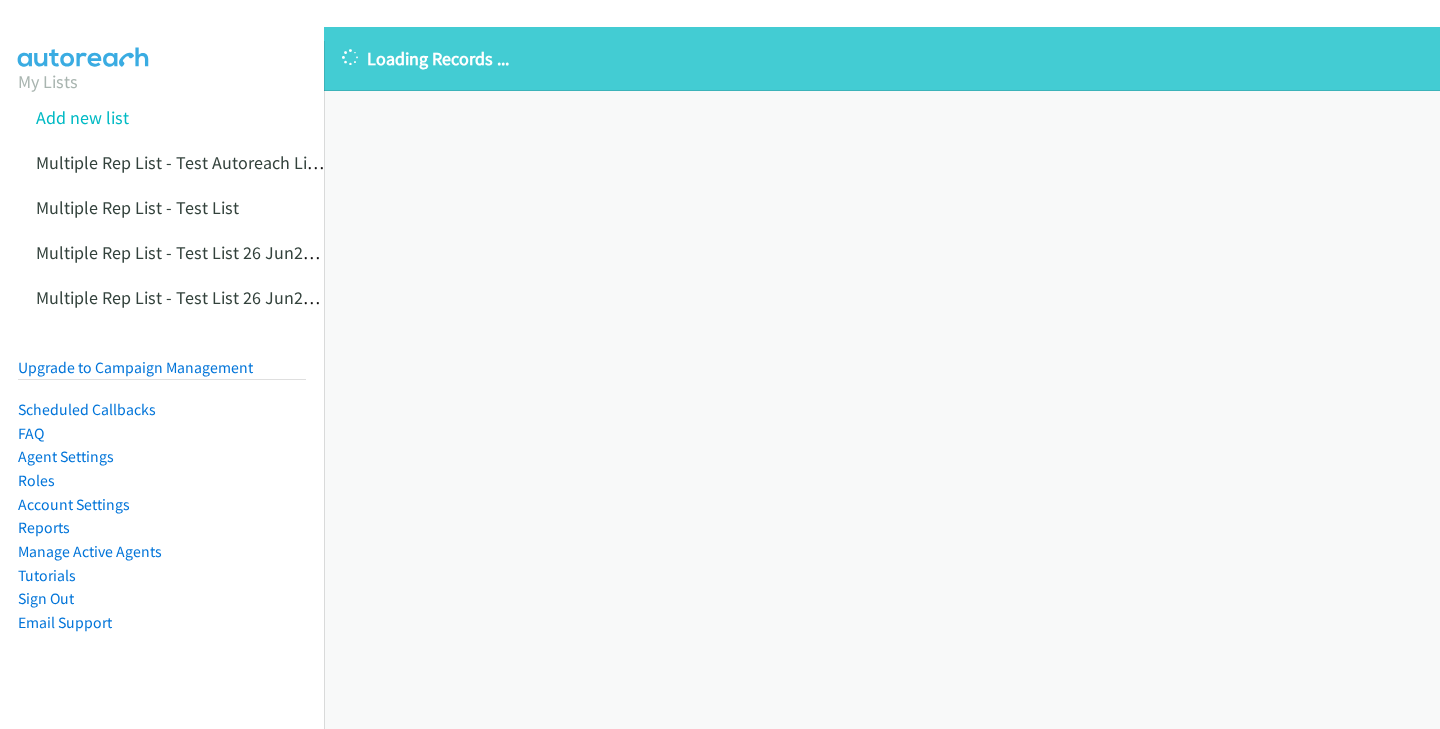 scroll, scrollTop: 0, scrollLeft: 0, axis: both 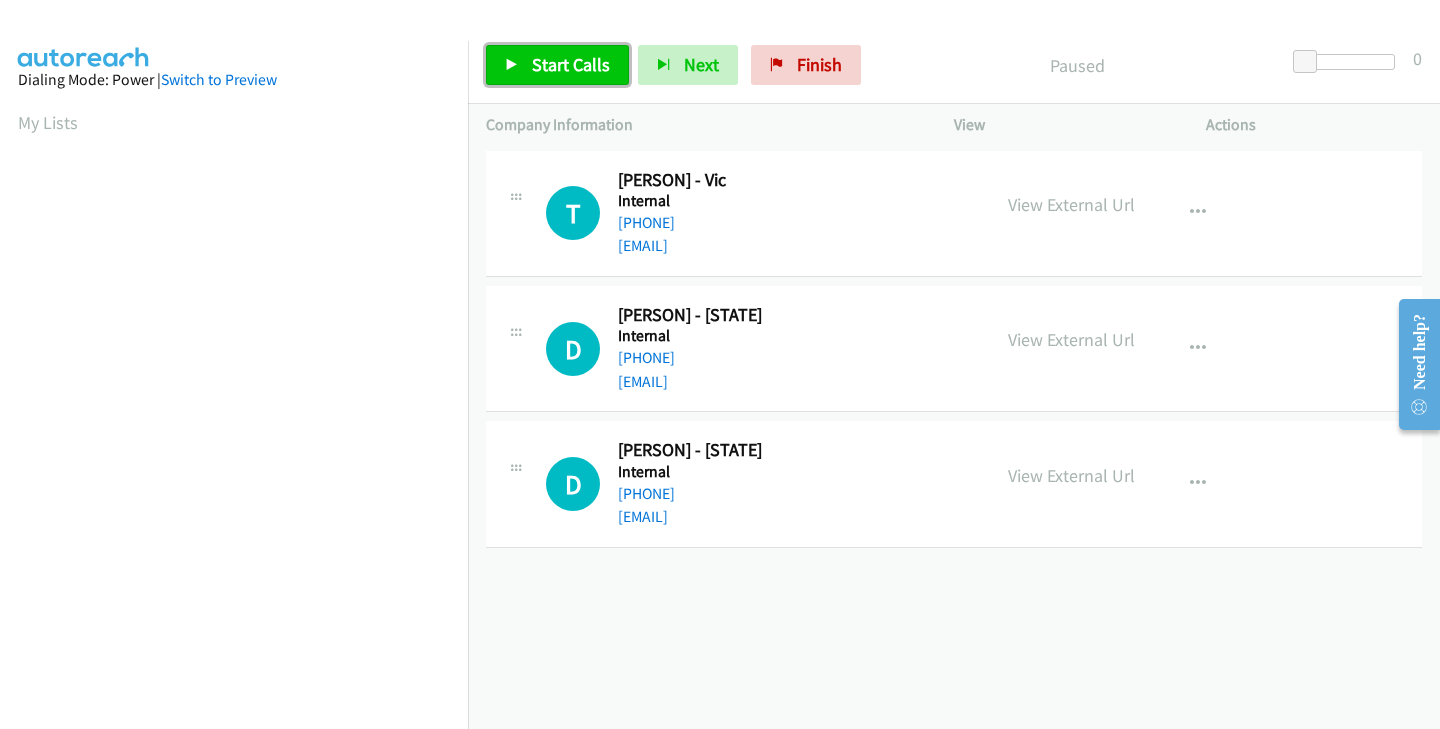 click at bounding box center (512, 66) 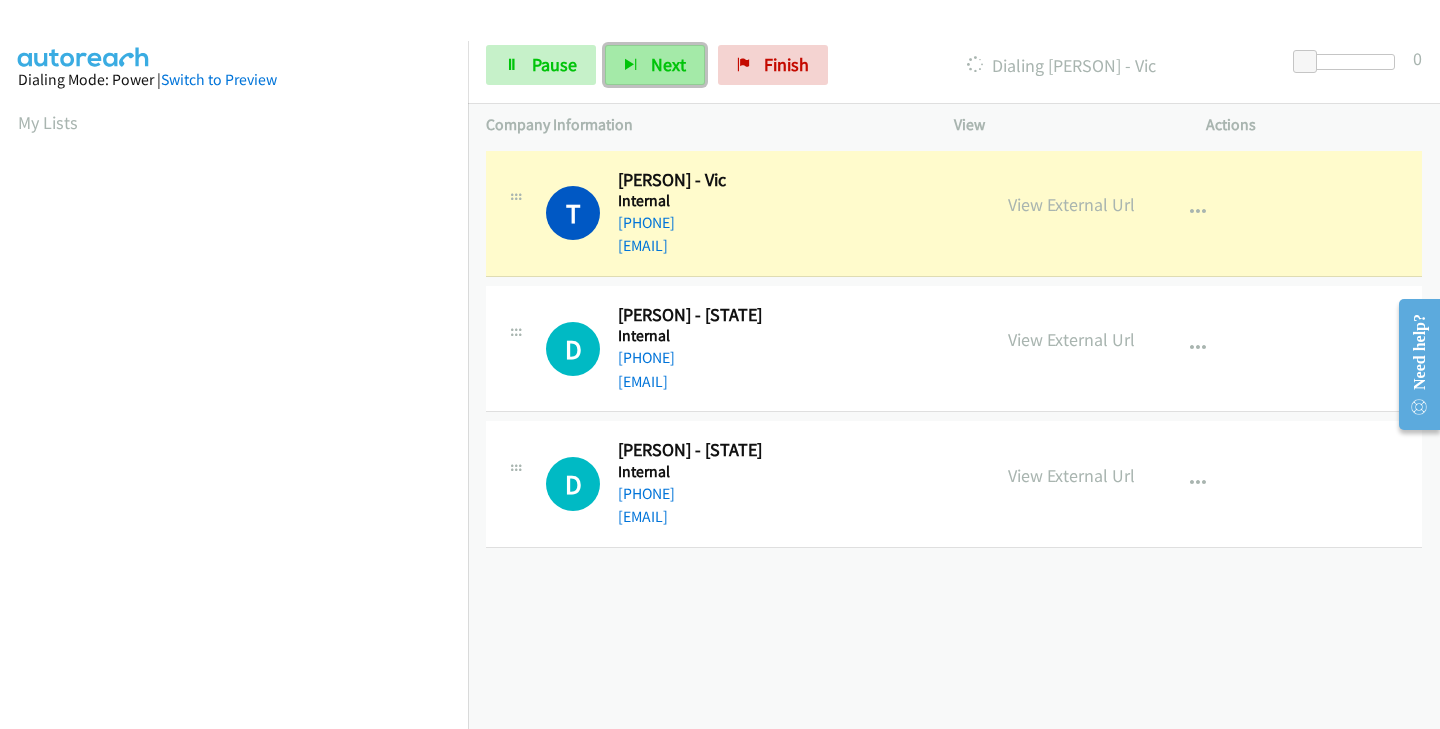 click on "Next" at bounding box center (655, 65) 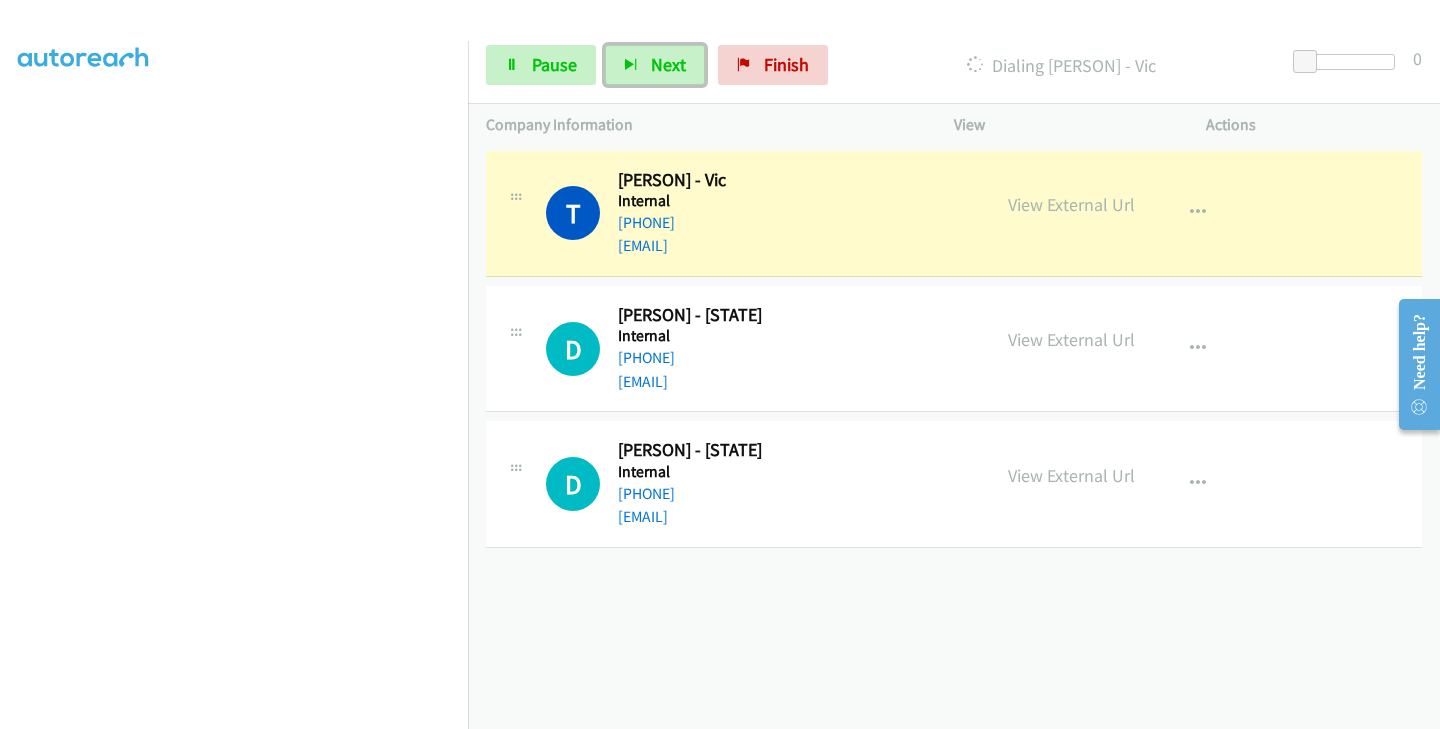scroll, scrollTop: 378, scrollLeft: 0, axis: vertical 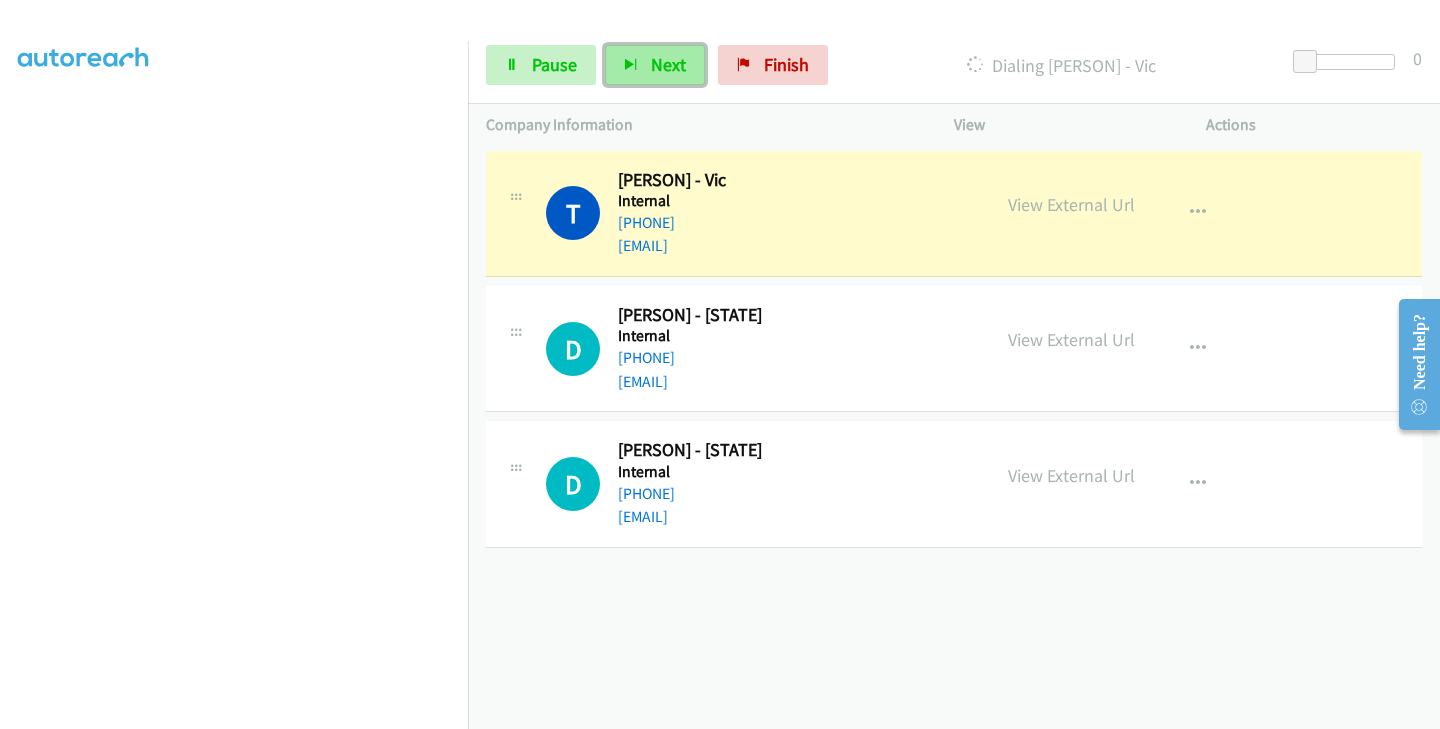 click on "Next" at bounding box center (668, 64) 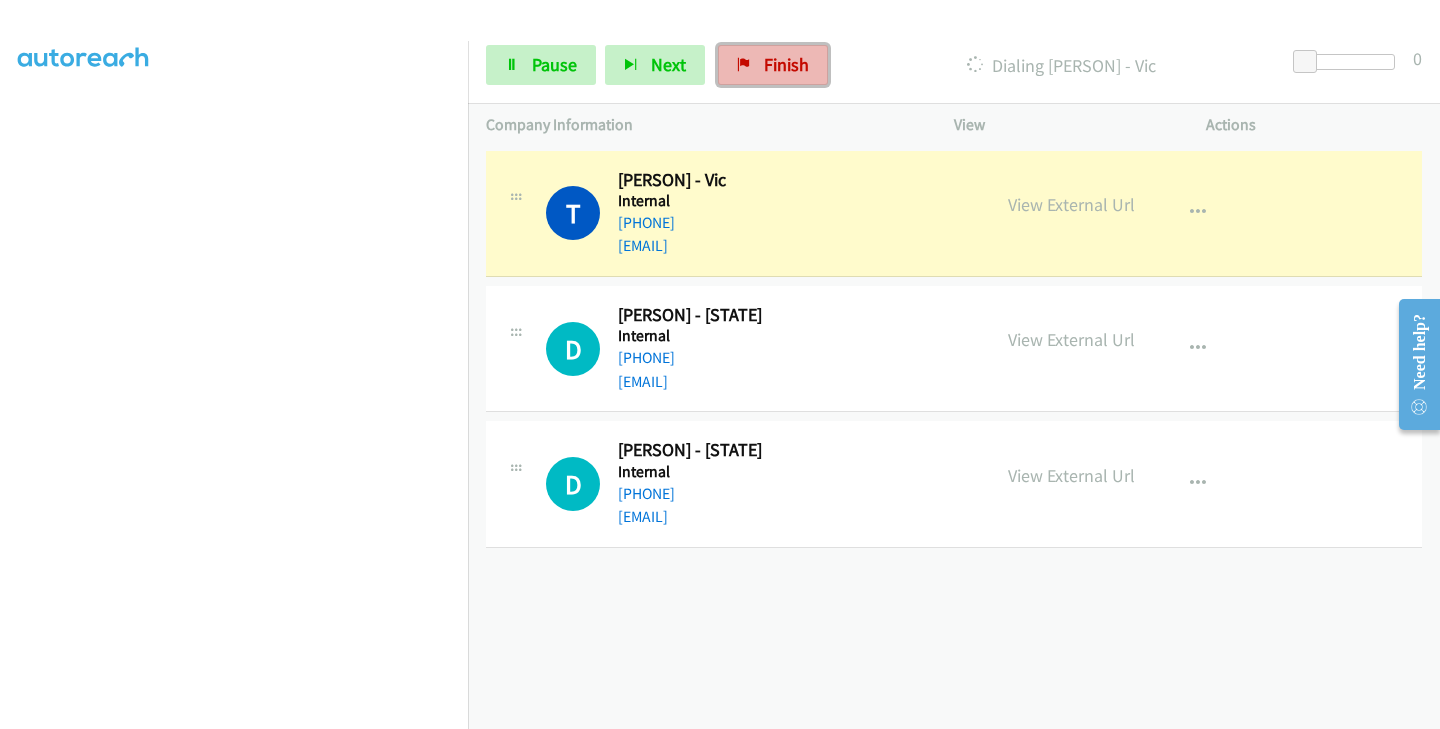 click on "Finish" at bounding box center [786, 64] 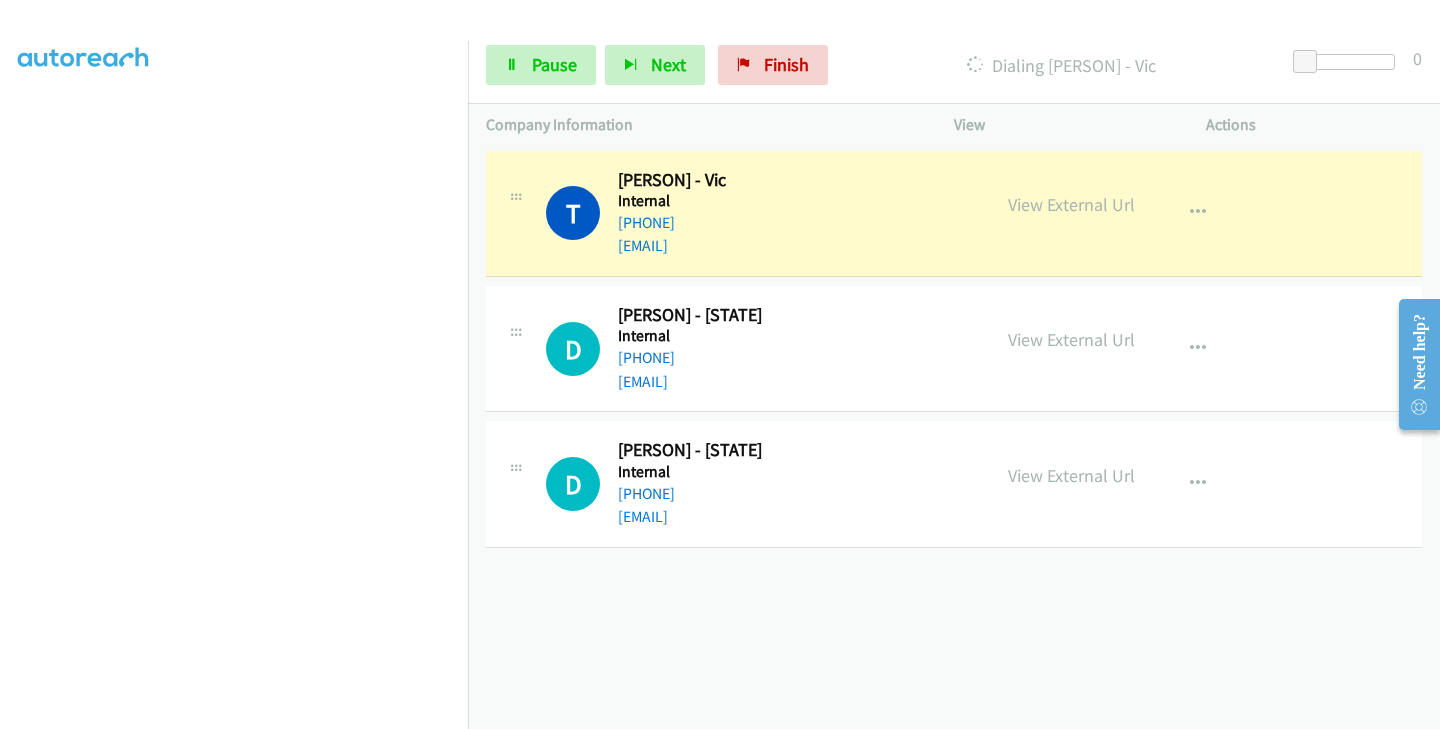 scroll, scrollTop: 0, scrollLeft: 0, axis: both 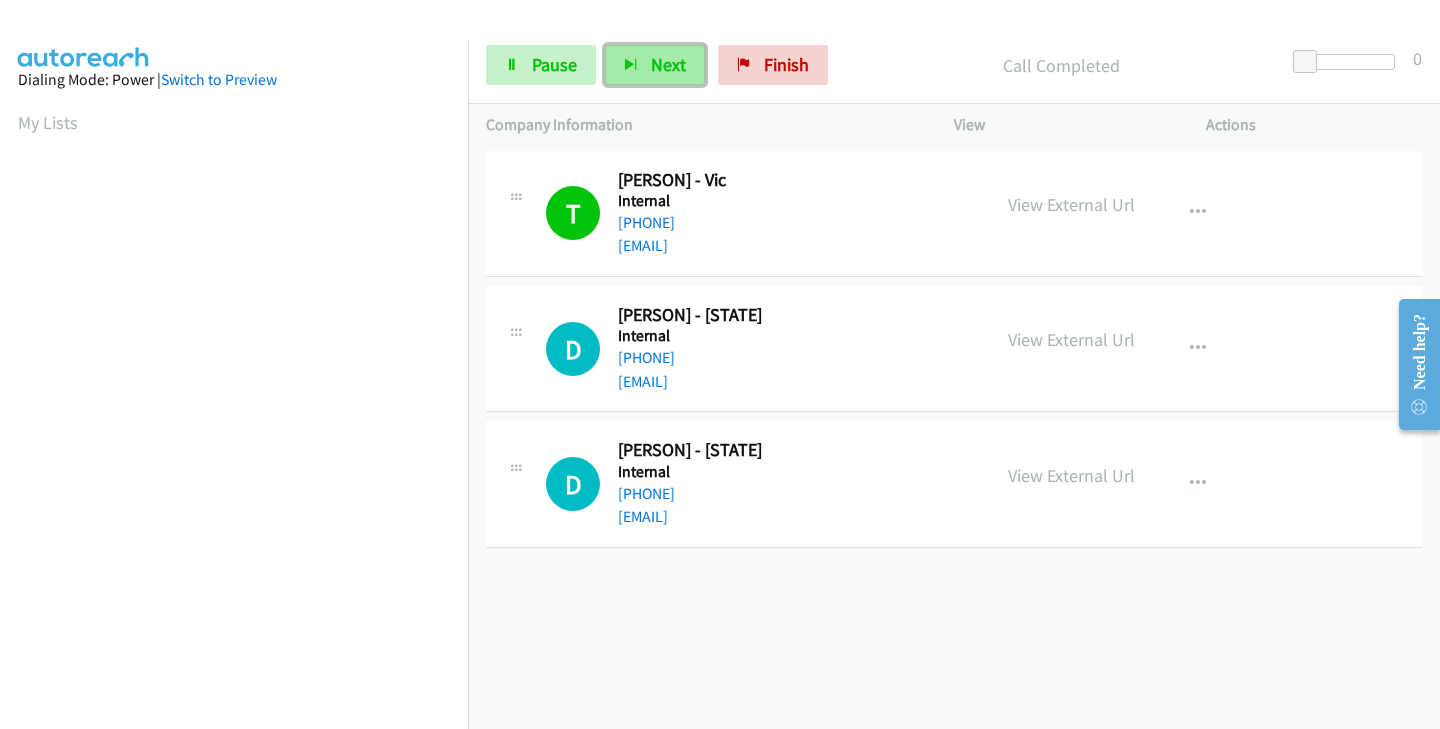 click on "Next" at bounding box center [668, 64] 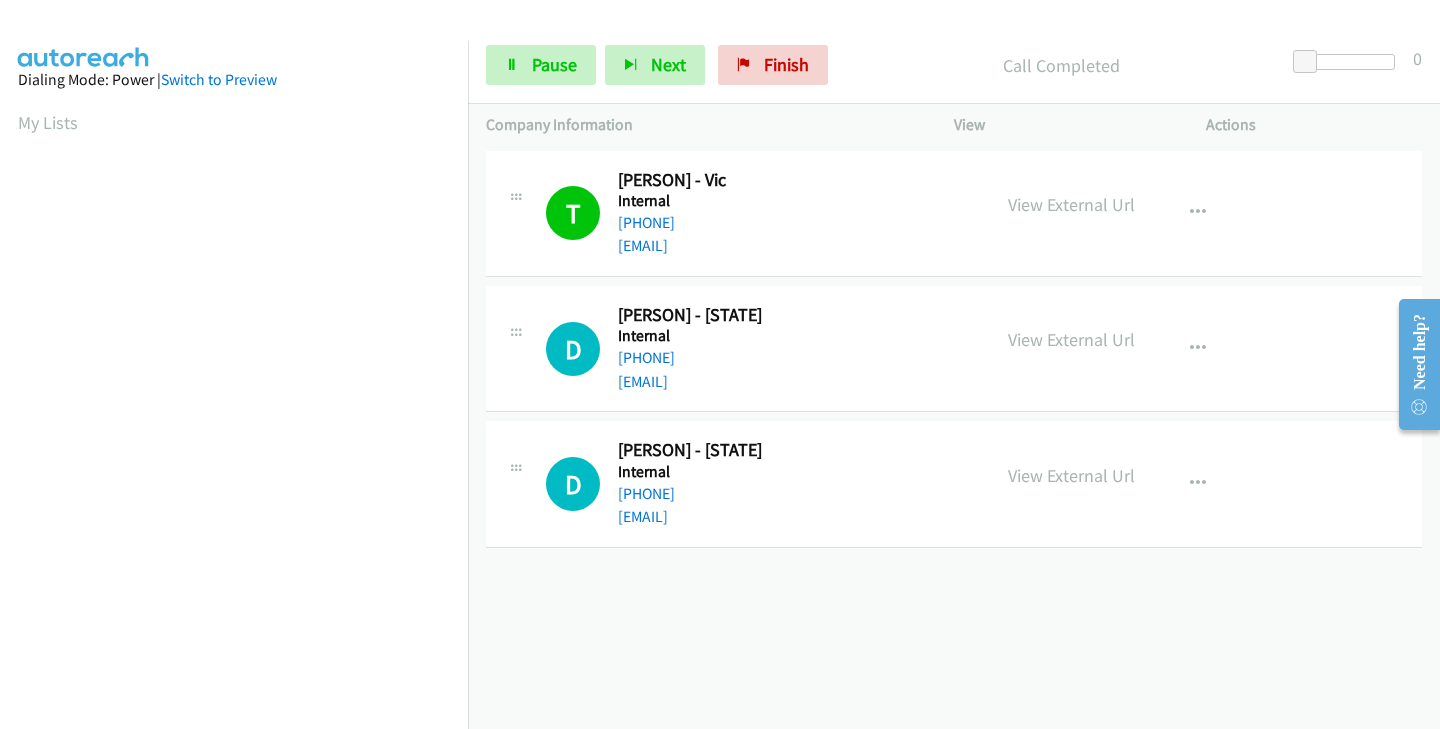 click on "D
Callback Scheduled
David Dialpad - Nsw
Internal
Australia/Sydney
+61 2 7256 7183
dboyd@willed.com.au" at bounding box center (759, 348) 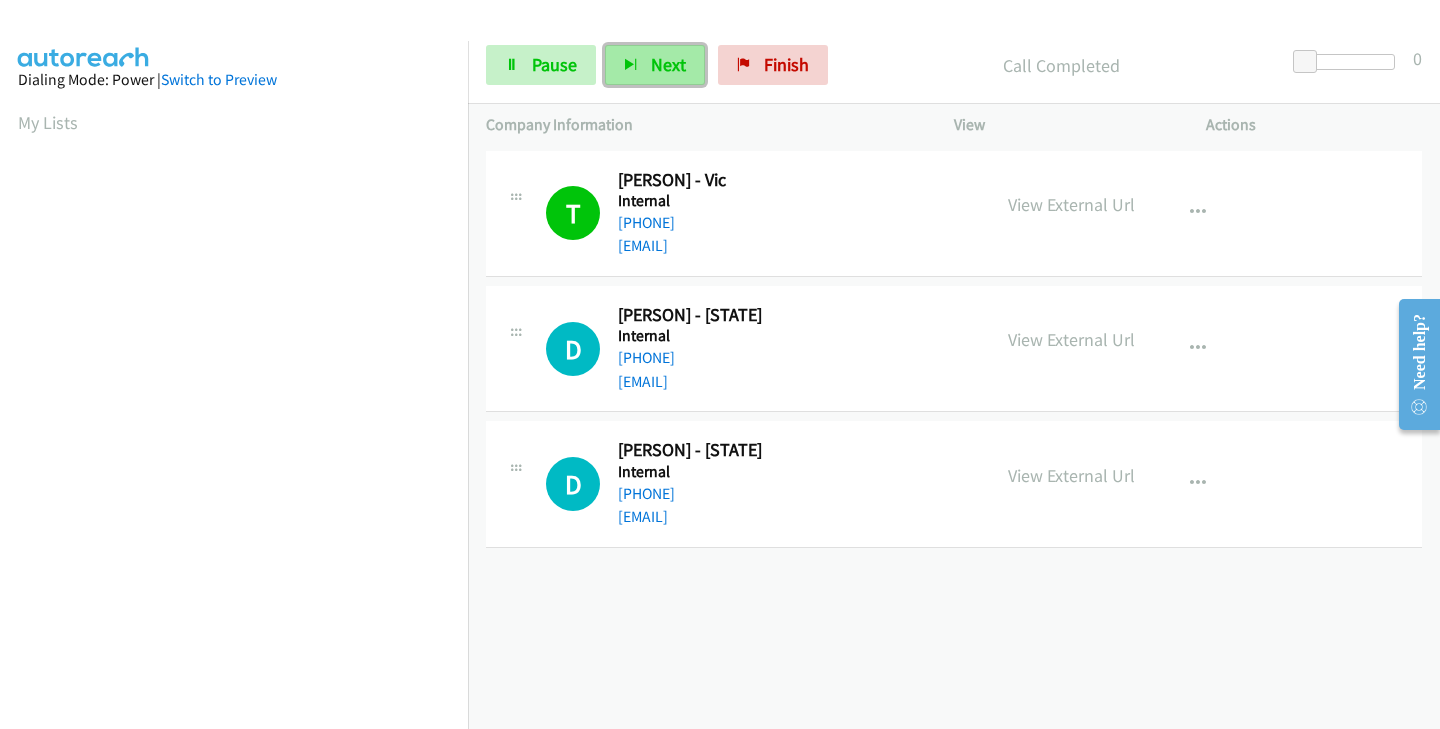 click at bounding box center [631, 66] 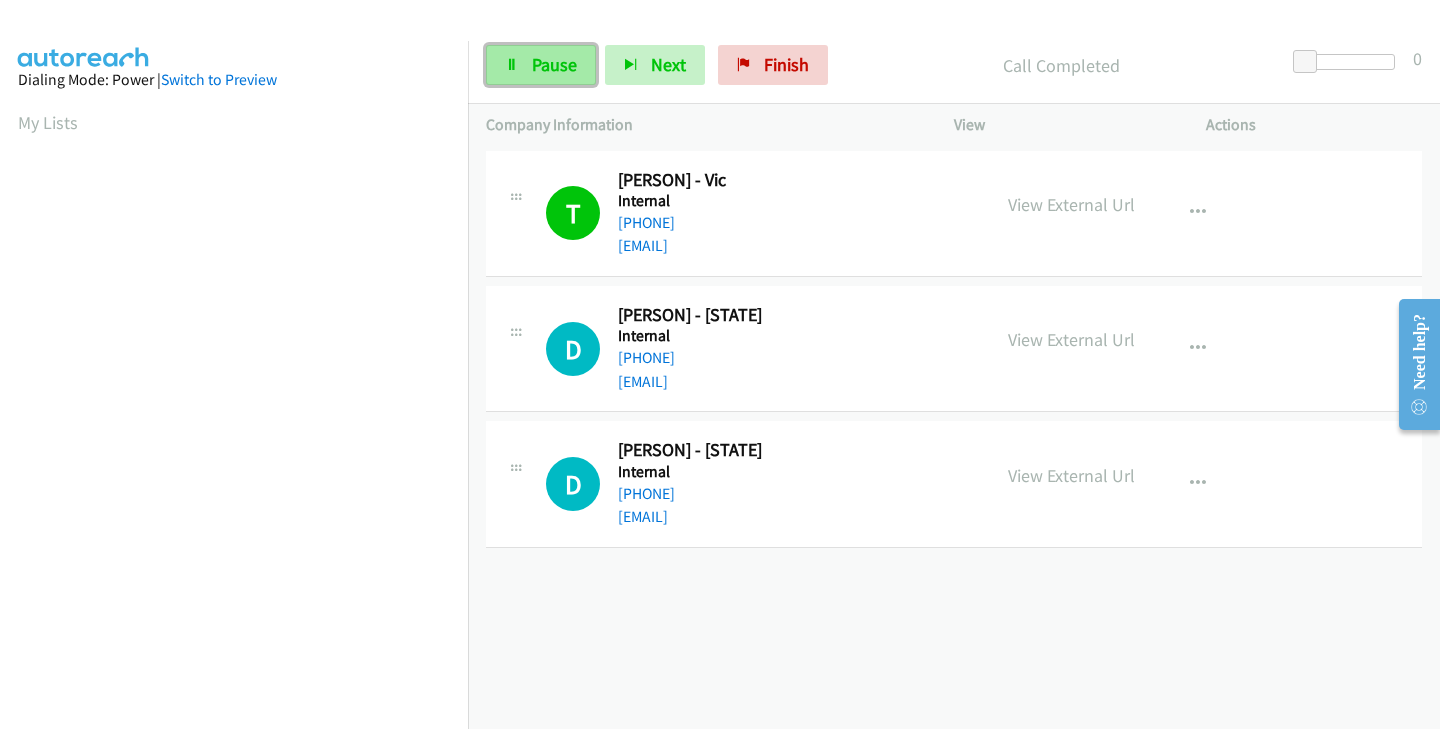 click on "Pause" at bounding box center (554, 64) 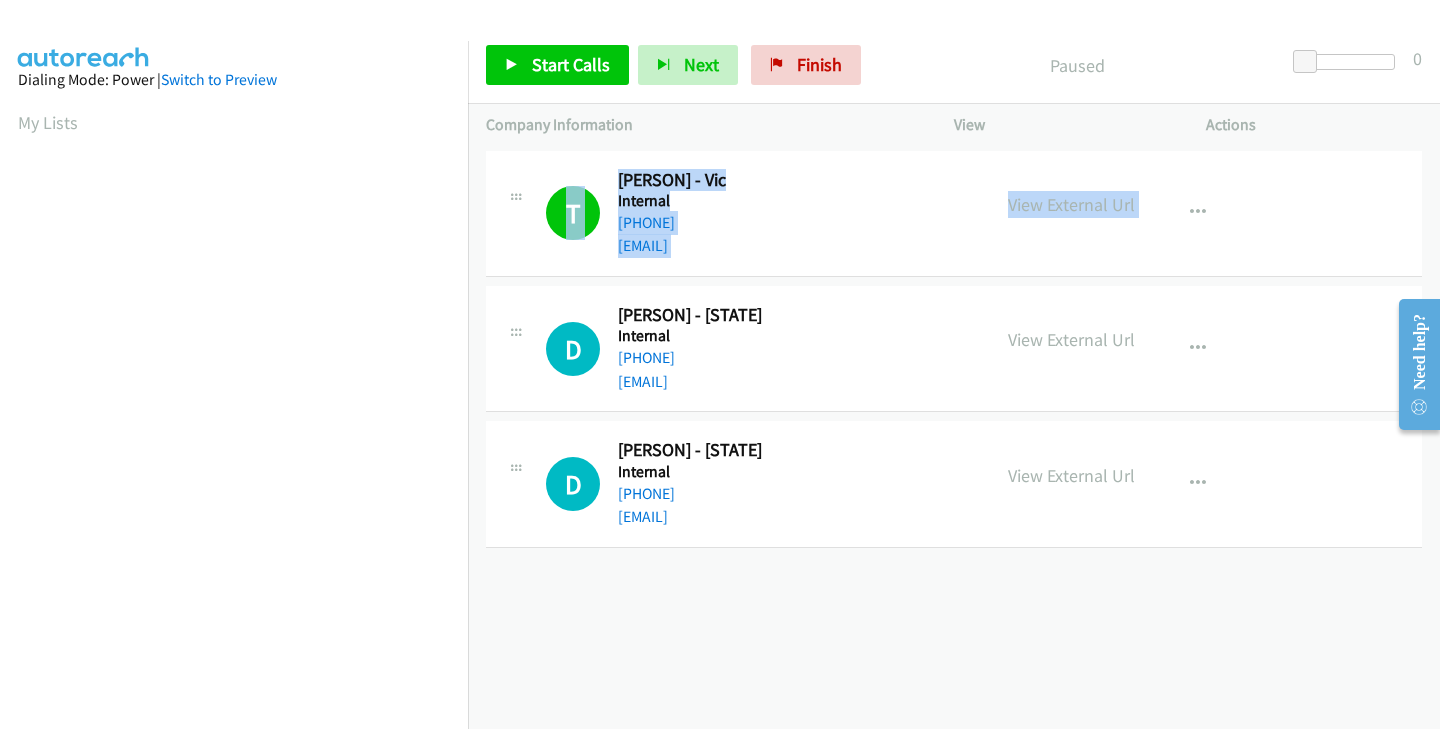 drag, startPoint x: 510, startPoint y: 327, endPoint x: 520, endPoint y: 210, distance: 117.426575 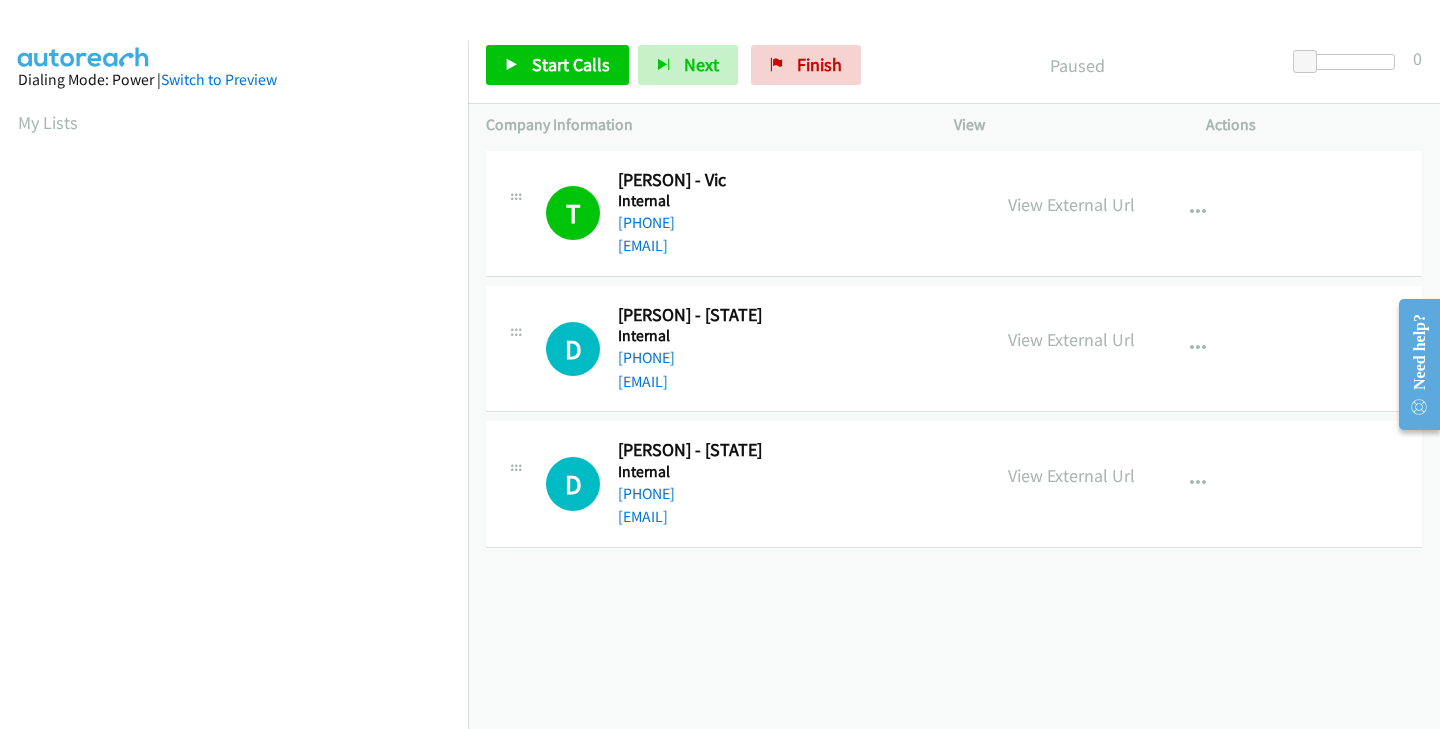 click on "D
Callback Scheduled
David Dialpad - Nsw
Internal
Australia/Sydney
+61 2 7256 7183
dboyd@willed.com.au
View External Url
Email
Schedule/Manage Callback
Remove from list
Add to do not call list
Reset Call Status" at bounding box center [954, 348] 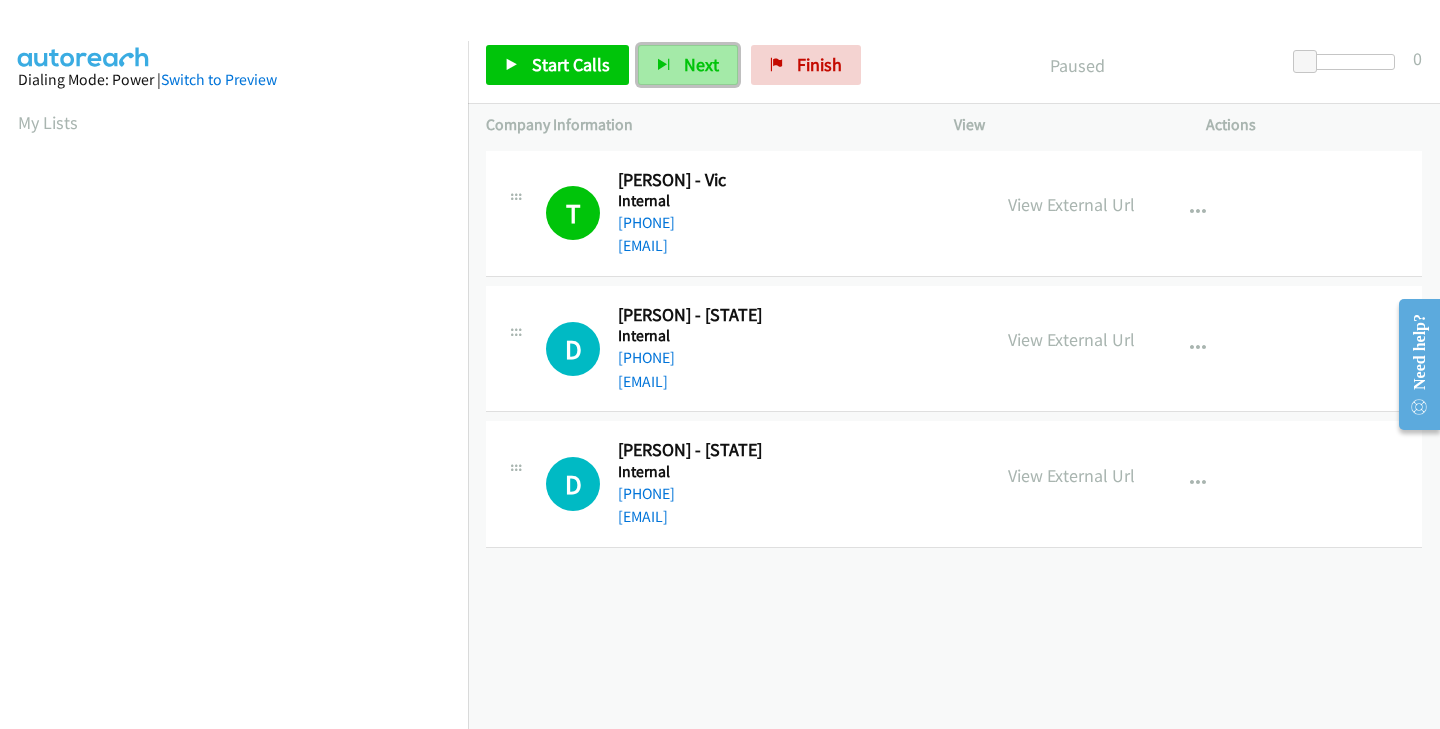 click on "Next" at bounding box center (688, 65) 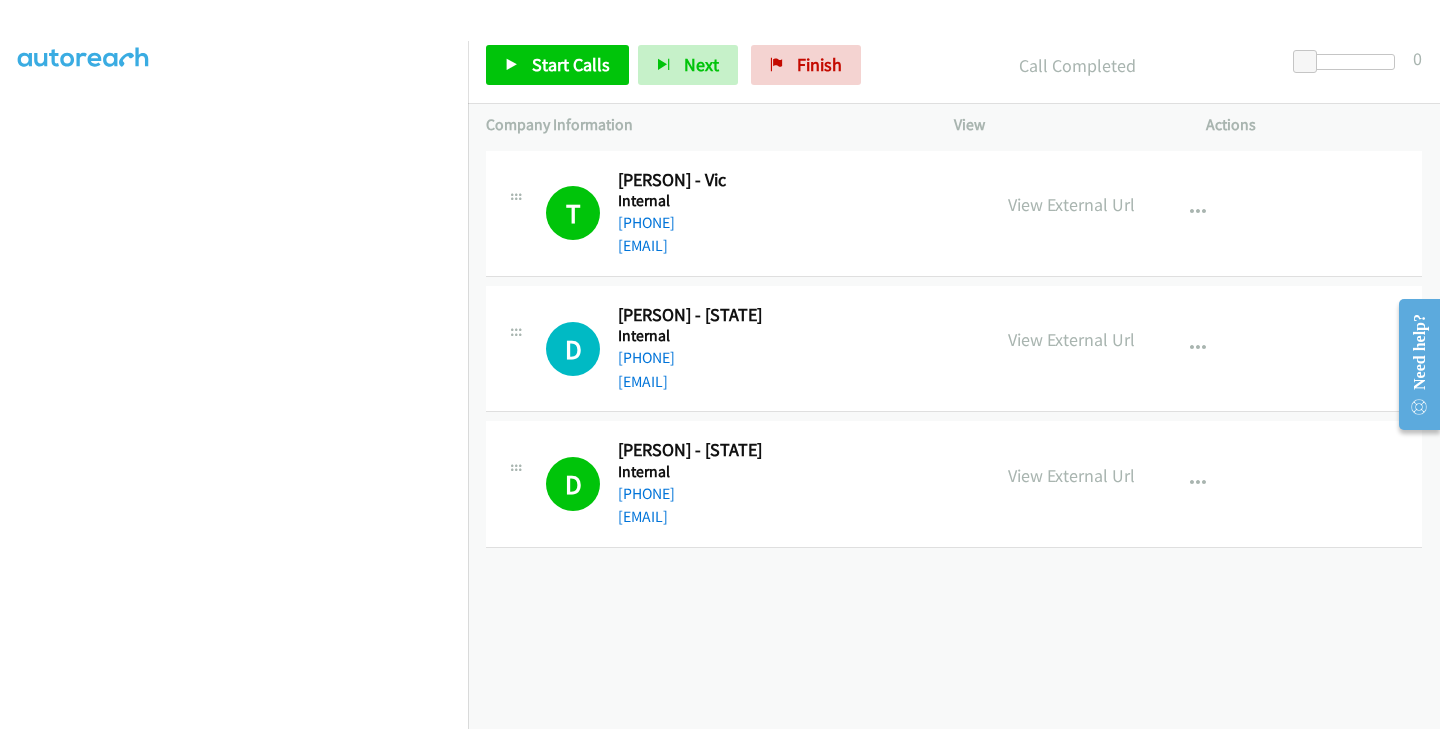 scroll, scrollTop: 0, scrollLeft: 0, axis: both 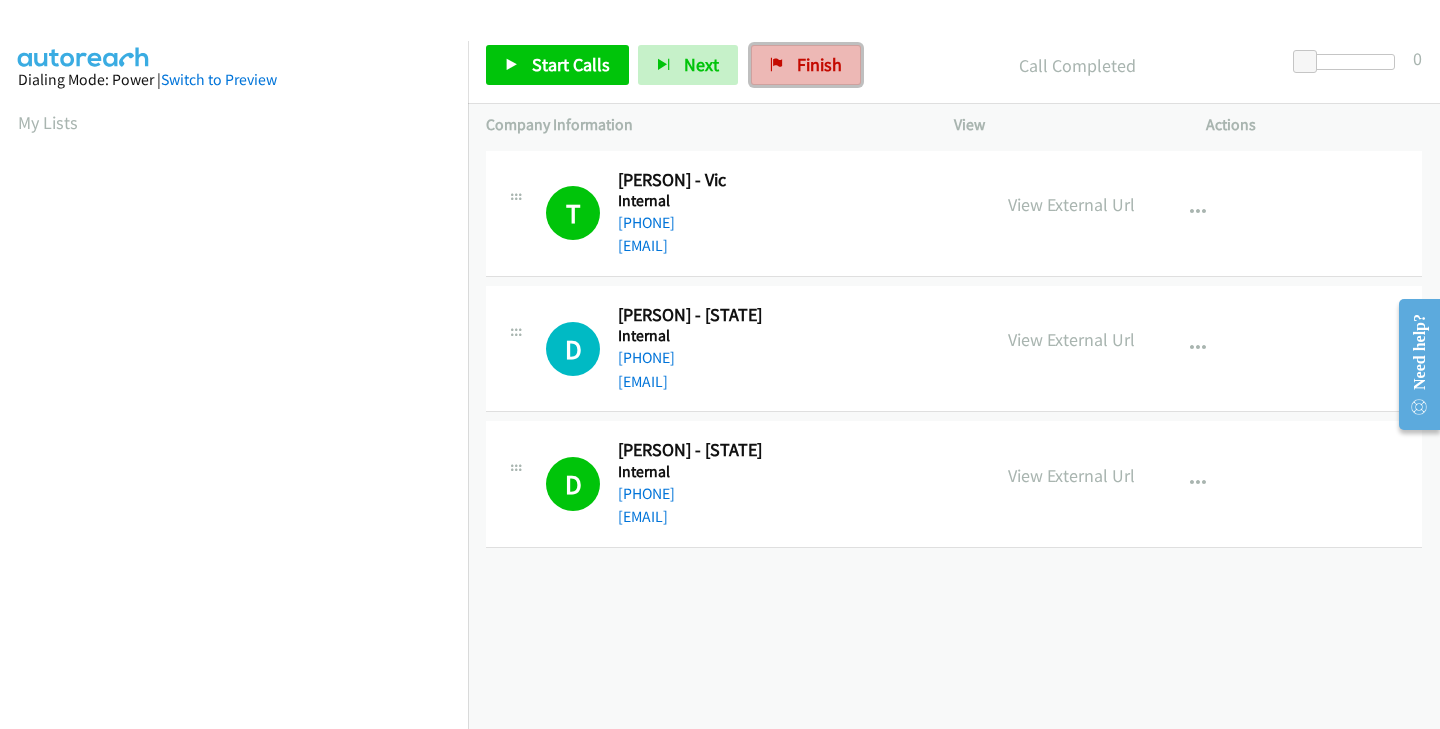 click on "Finish" at bounding box center [819, 64] 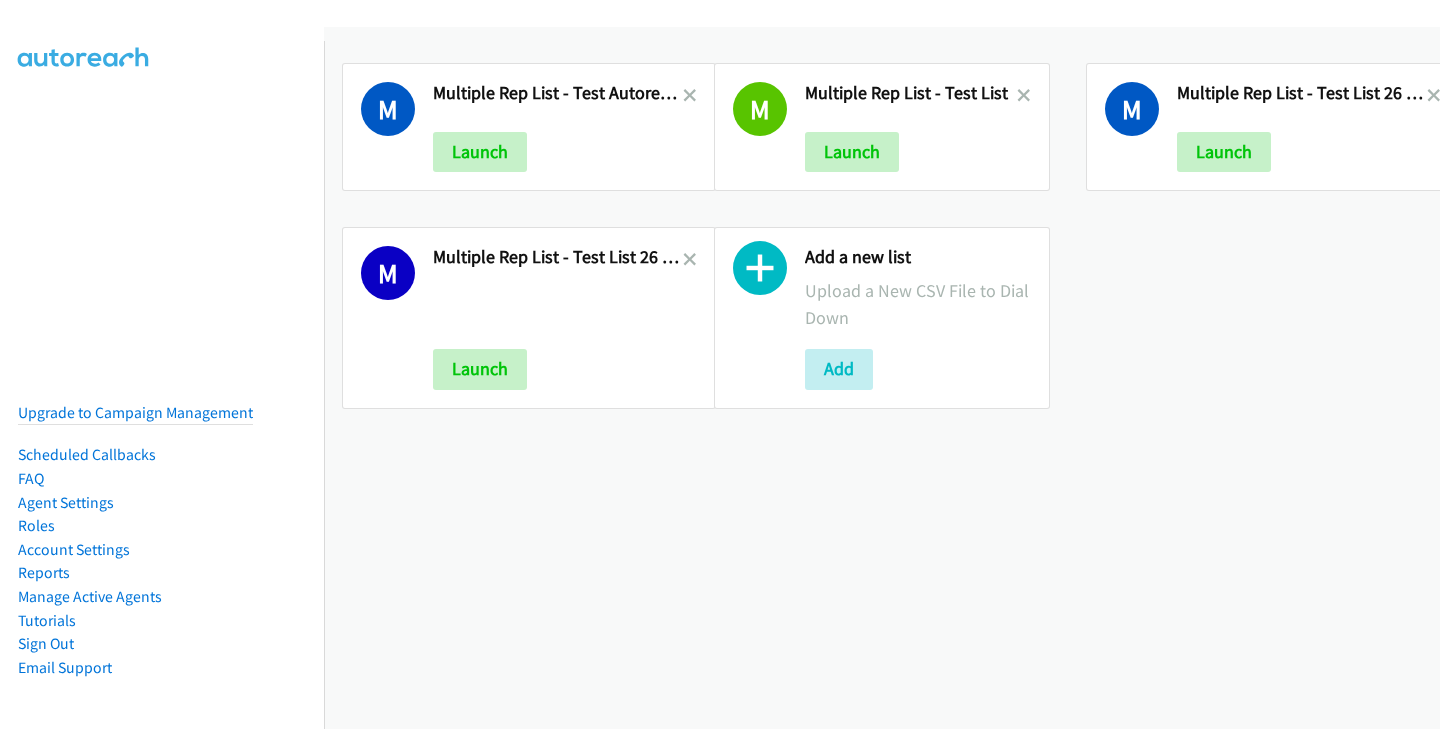 scroll, scrollTop: 0, scrollLeft: 0, axis: both 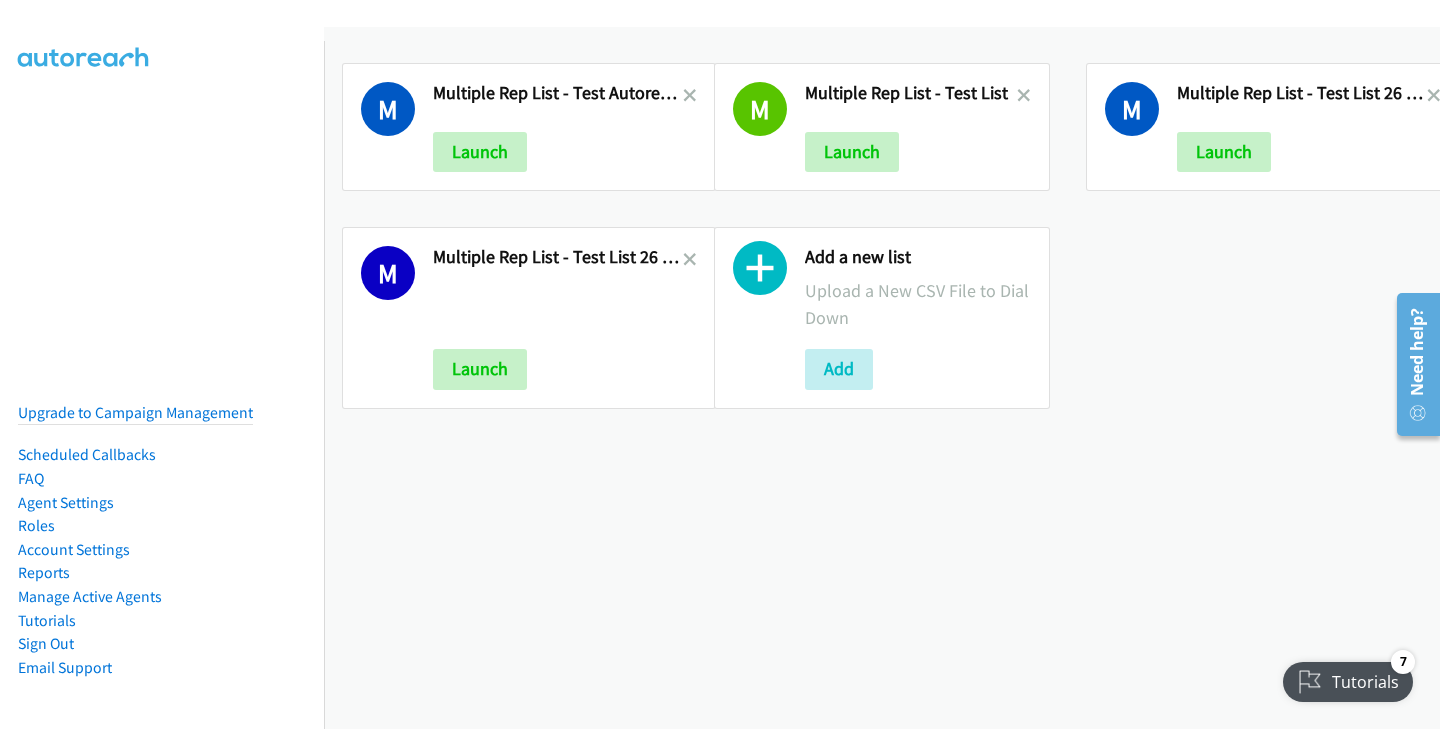 click on "M
Multiple Rep List - Test List
Launch" at bounding box center [882, 127] 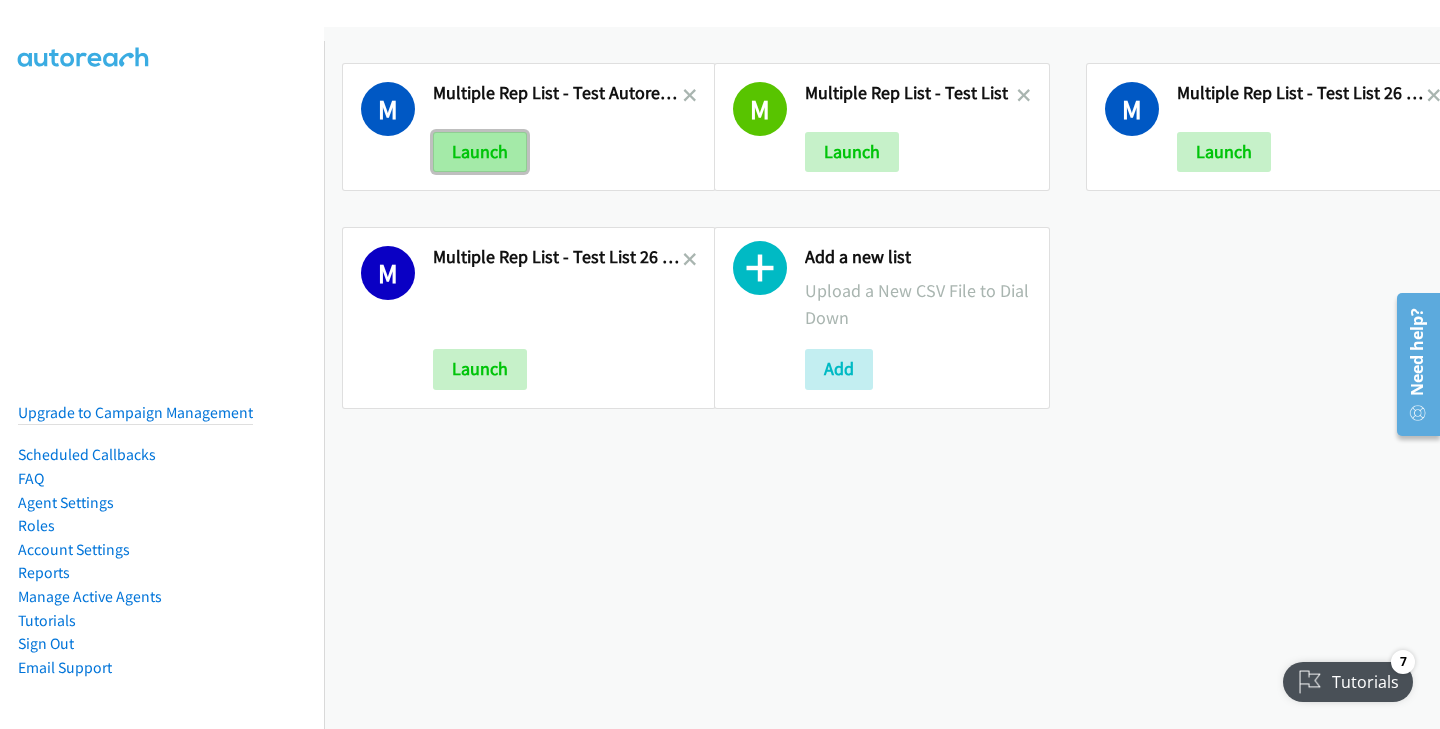 click on "Launch" at bounding box center (480, 152) 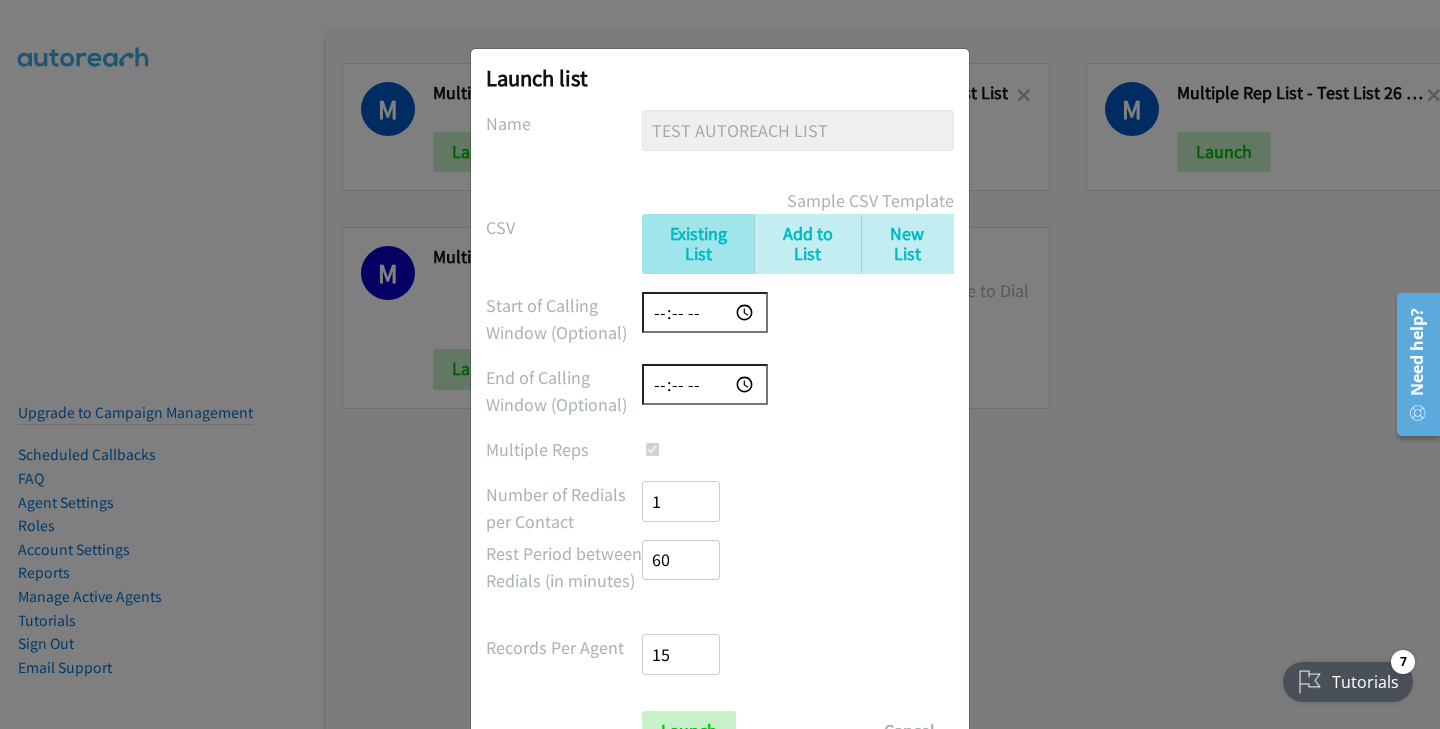 scroll, scrollTop: 86, scrollLeft: 0, axis: vertical 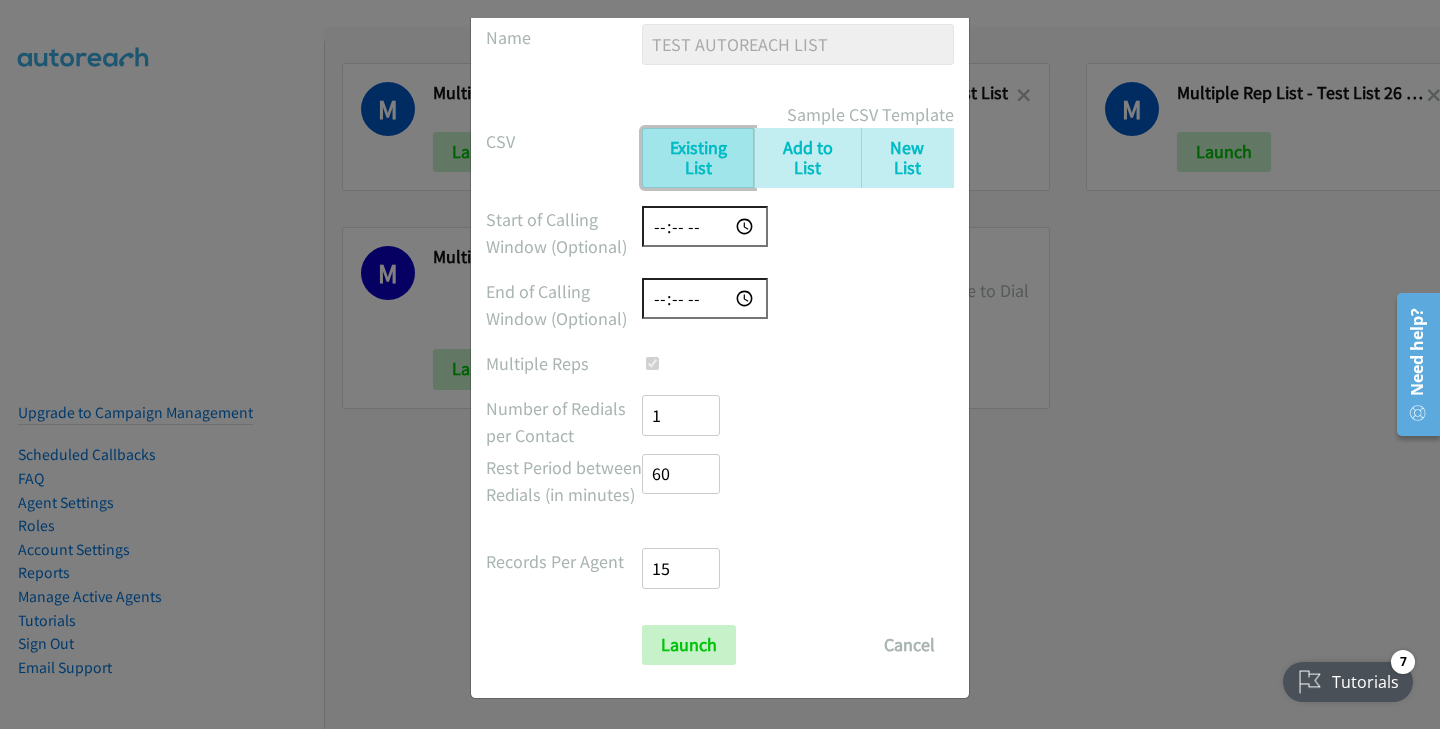 click on "Existing List" at bounding box center [698, 158] 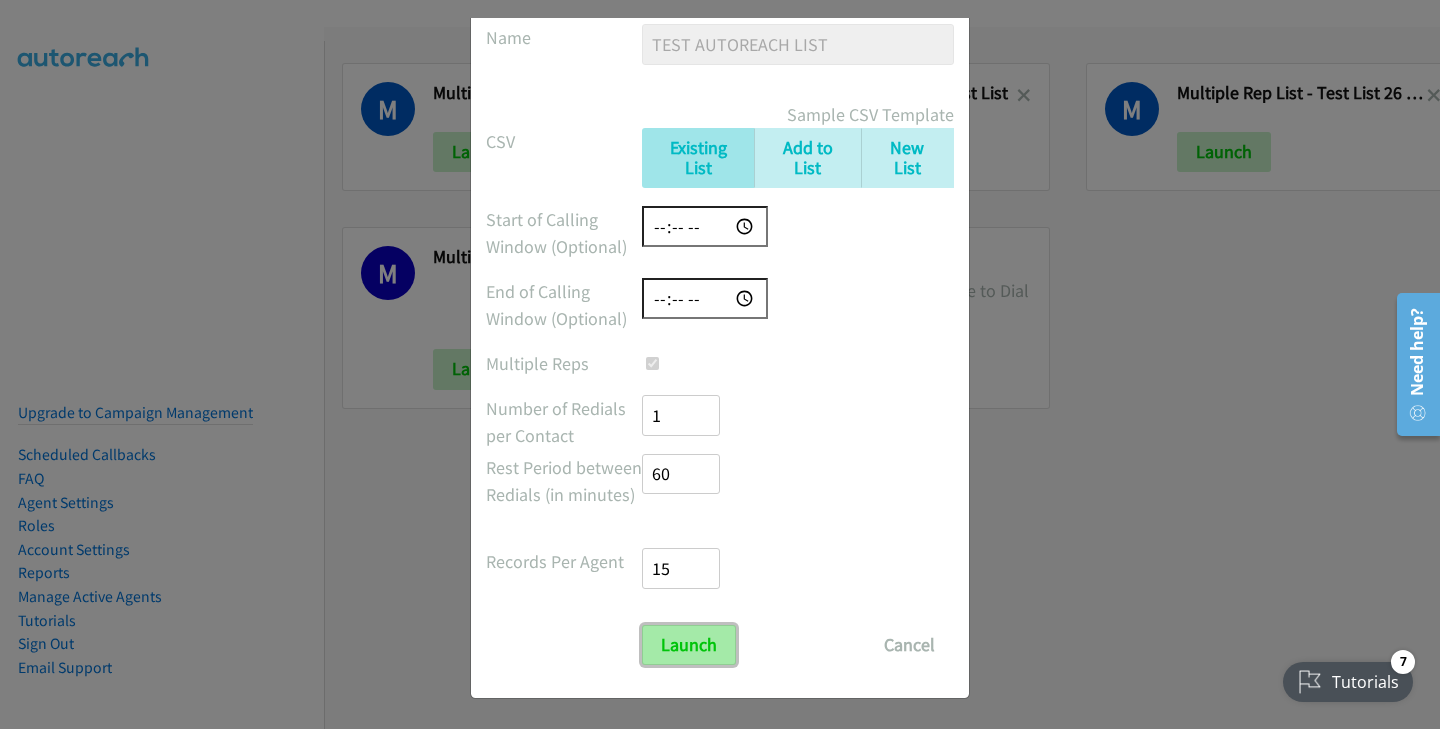 click on "Launch" at bounding box center (689, 645) 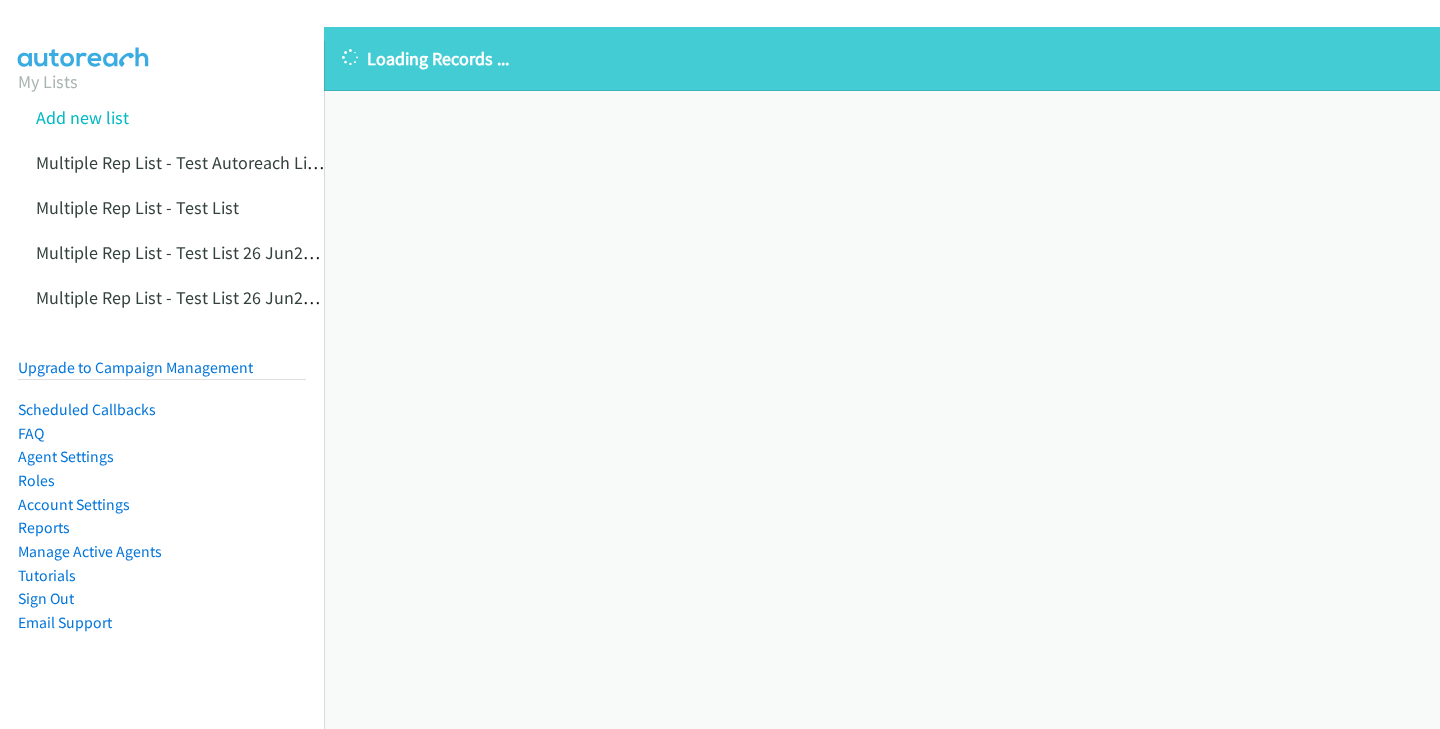 scroll, scrollTop: 0, scrollLeft: 0, axis: both 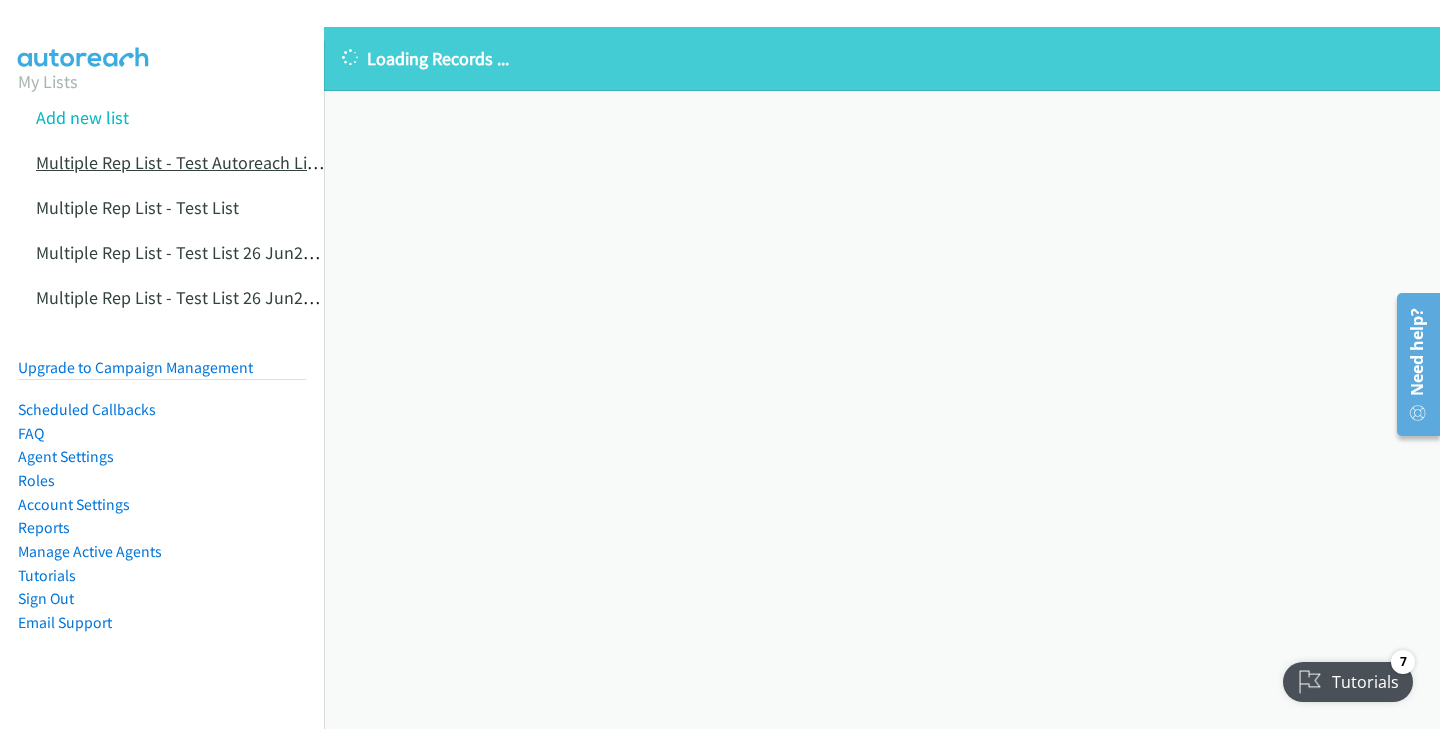 click on "Multiple Rep List - Test Autoreach List" at bounding box center (180, 162) 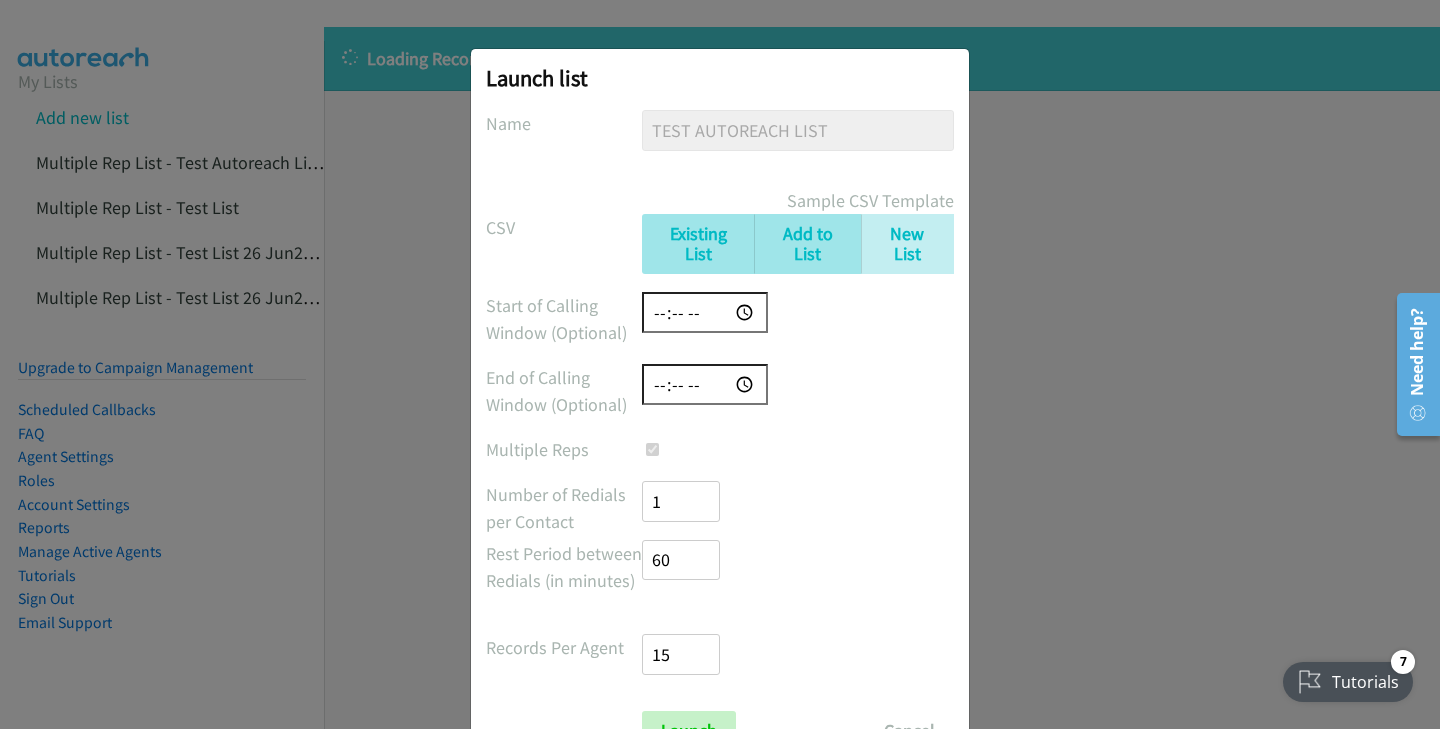 scroll, scrollTop: 86, scrollLeft: 0, axis: vertical 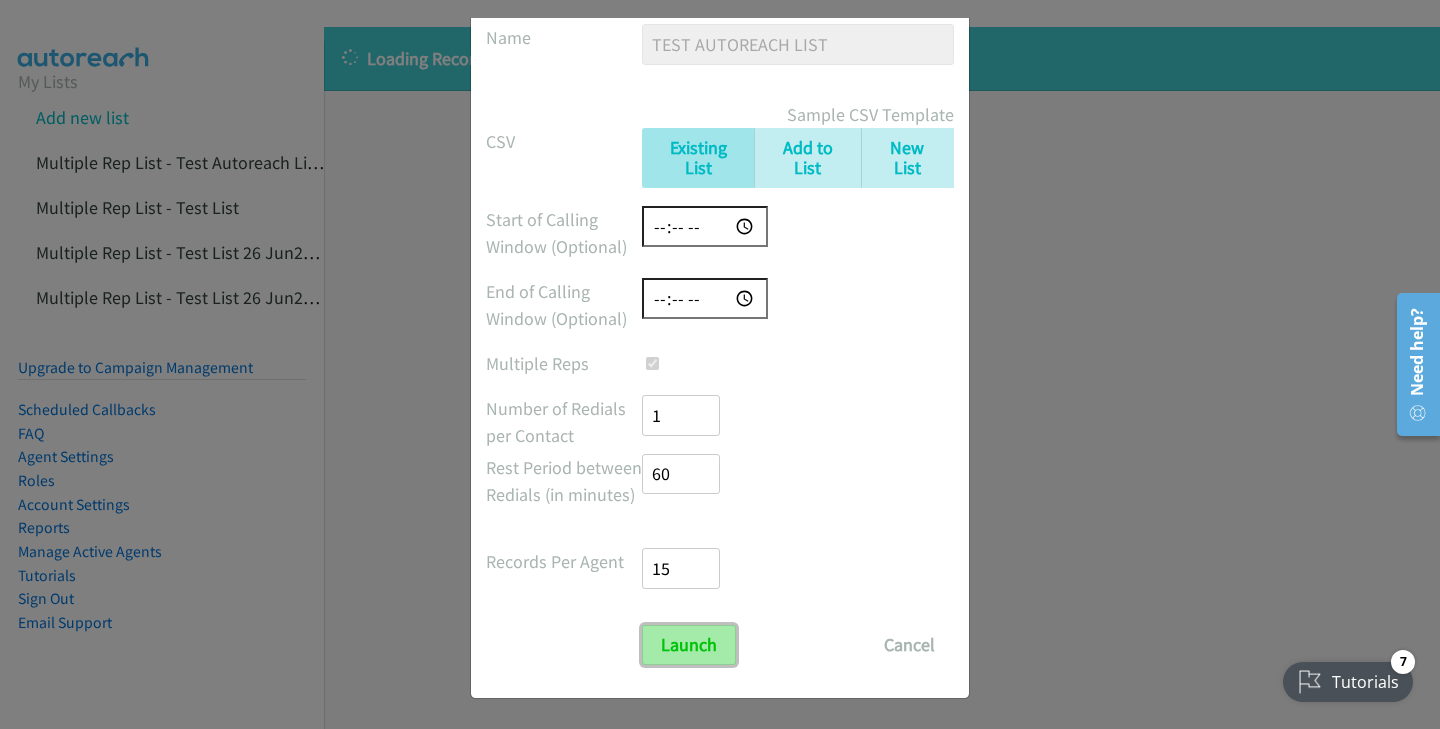 click on "Launch" at bounding box center [689, 645] 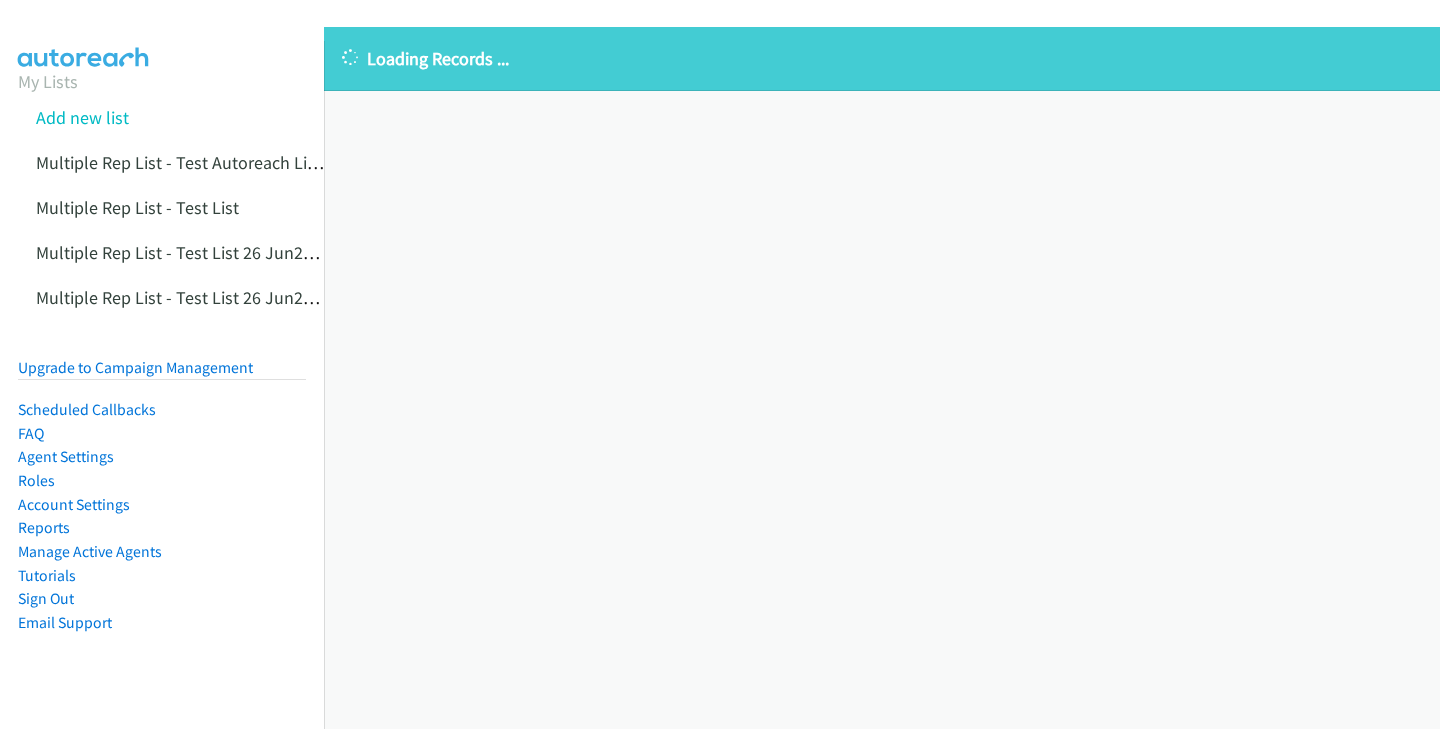 scroll, scrollTop: 0, scrollLeft: 0, axis: both 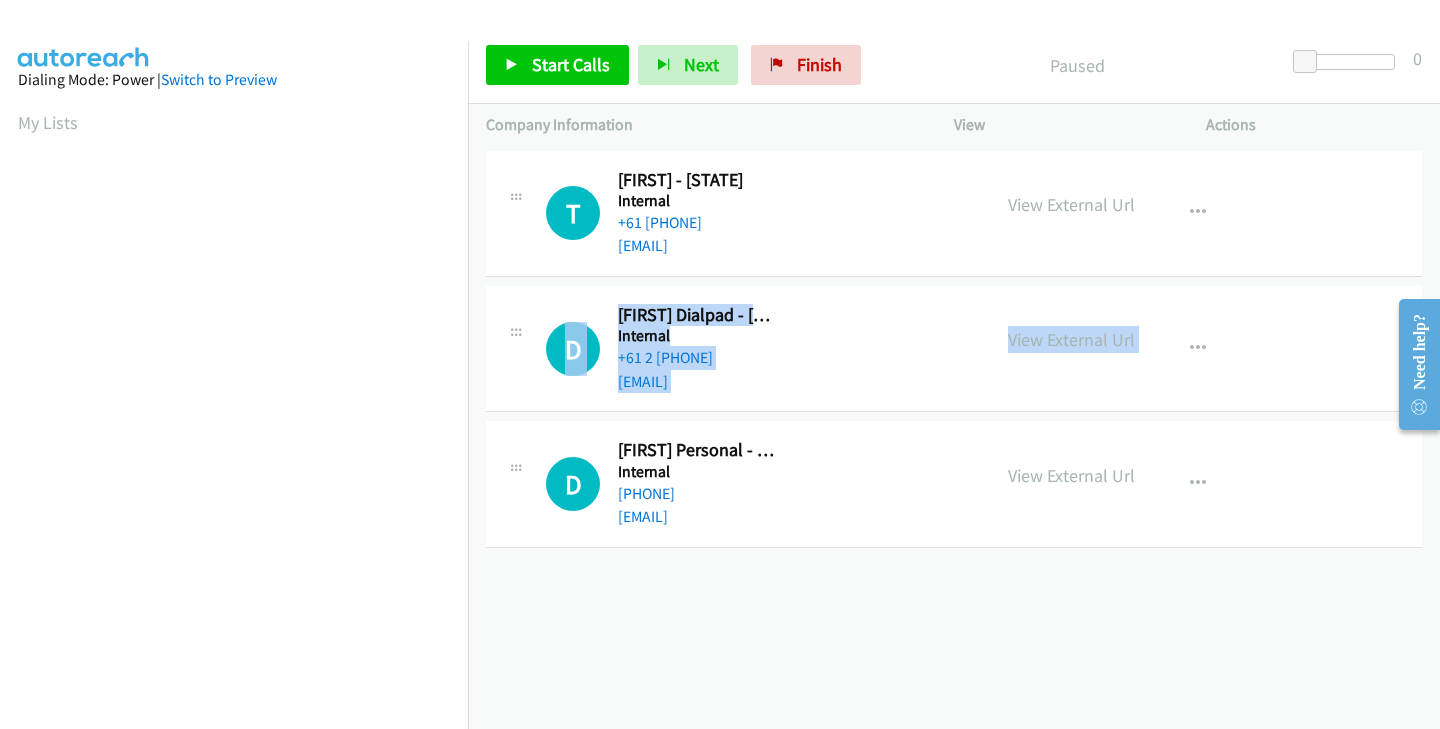 drag, startPoint x: 513, startPoint y: 472, endPoint x: 534, endPoint y: 342, distance: 131.68523 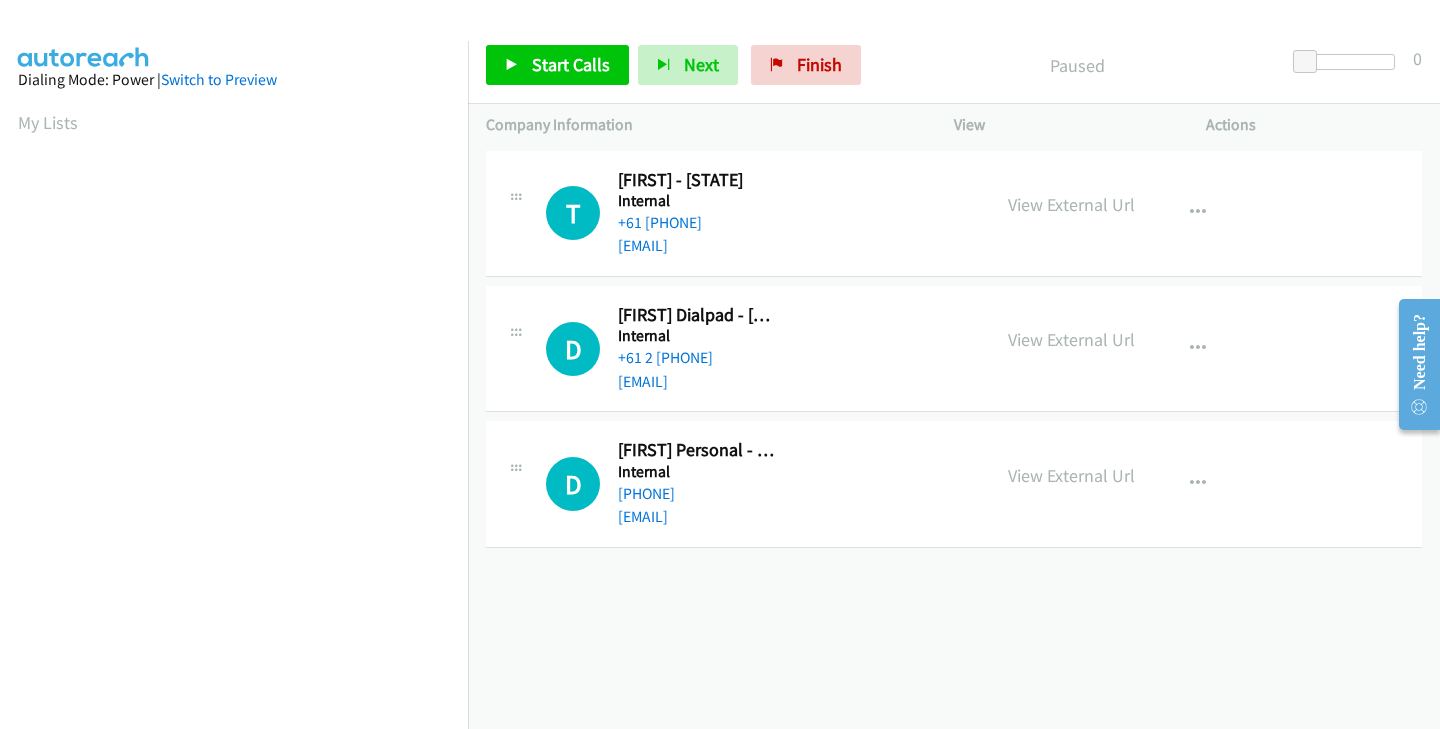 click on "+1 [PHONE]
Call failed - Please reload the list and try again
The Callbar Failed to Load Please Open it and Reload the Page
Hmm something isn't quite right.. Please refresh the page
Hmm something isn't quite right.. Please refresh the page
The entire list has been dialed down. We'll auto-refresh when new numbers are added.
Loading New Records ...
T
Callback Scheduled
[FIRST] - [STATE]
Internal
Australia/Sydney
+61 3 [PHONE]
[EMAIL]
View External Url
Email
Schedule/Manage Callback
Remove from list
Add to do not call list
Reset Call Status
D
Callback Scheduled
[FIRST] Dialpad - [STATE]
Internal
Australia/Sydney
+61 2 [PHONE]
[EMAIL]
View External Url
Email
Schedule/Manage Callback" at bounding box center (954, 437) 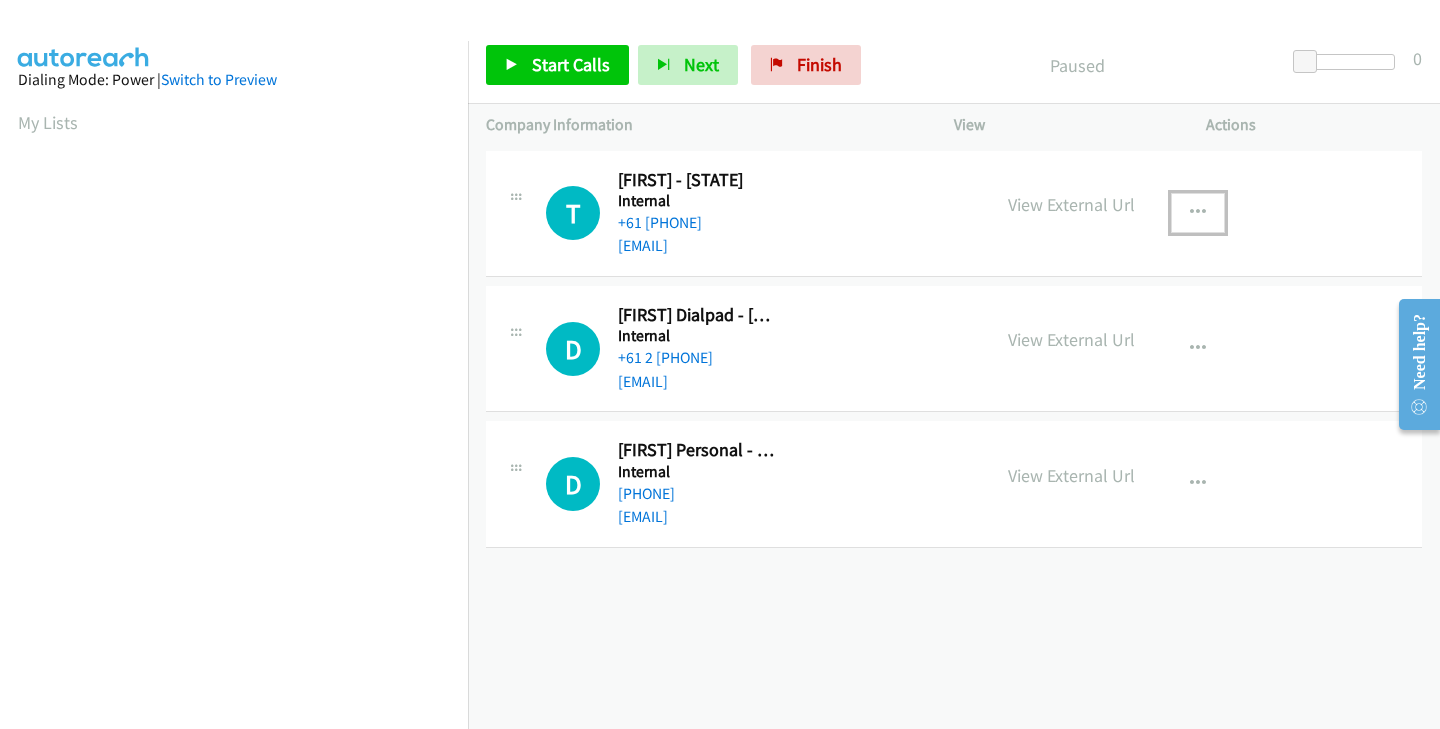 click at bounding box center (1198, 213) 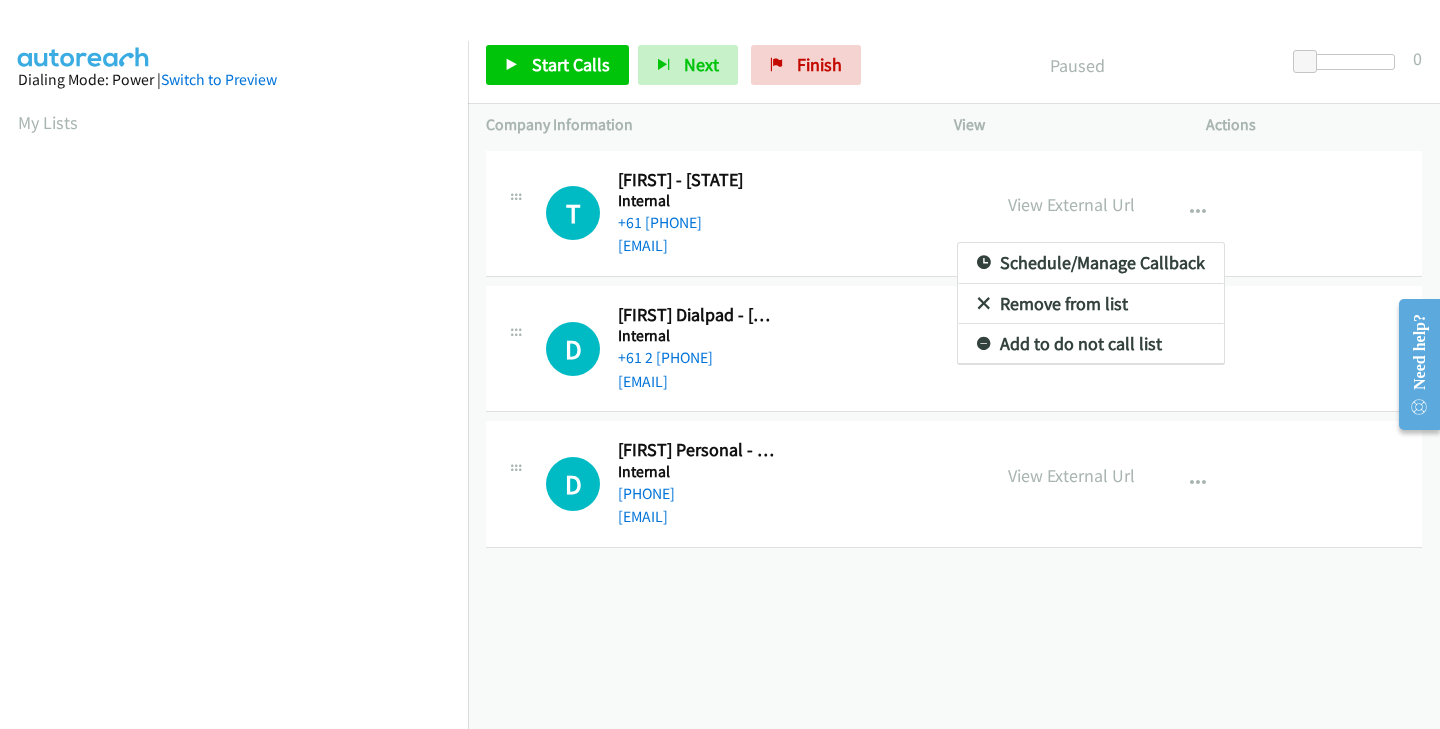 click at bounding box center (720, 364) 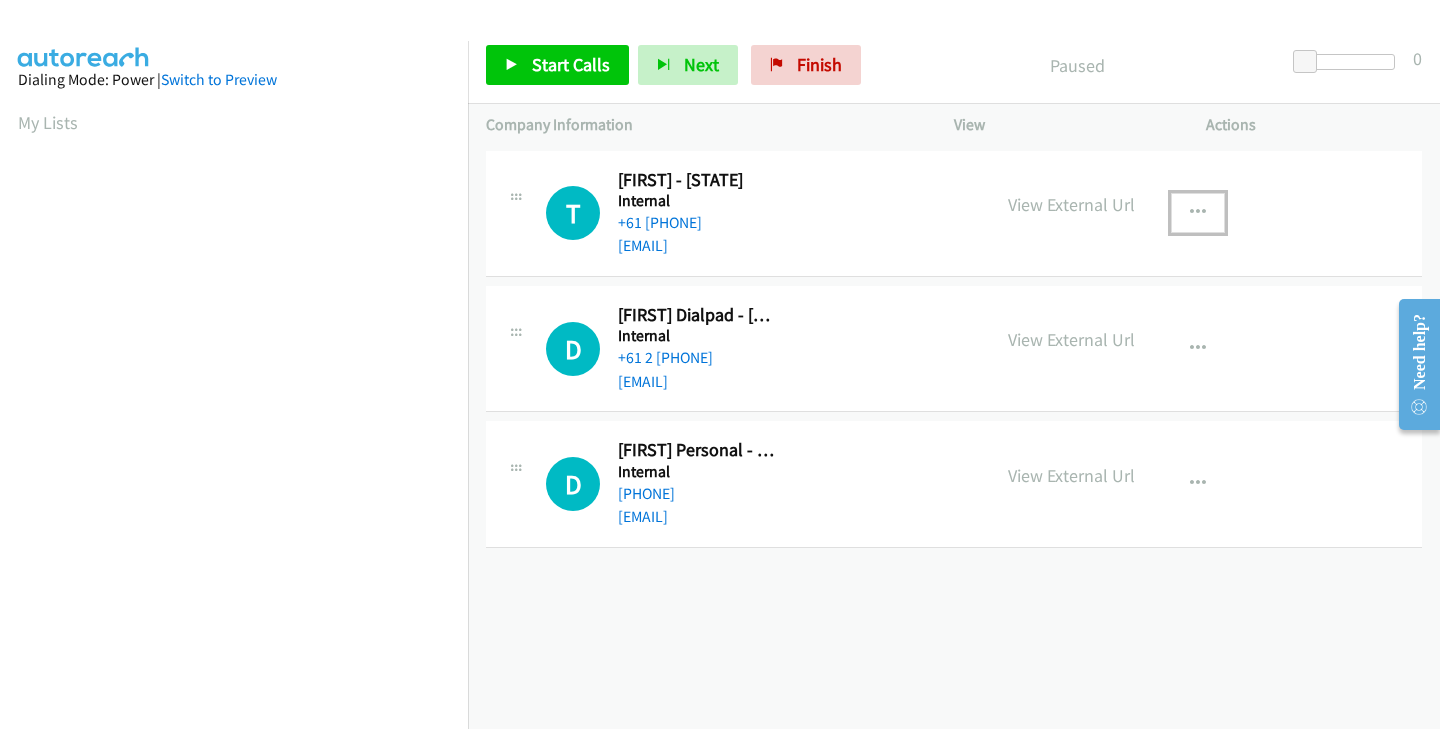 click at bounding box center [1198, 213] 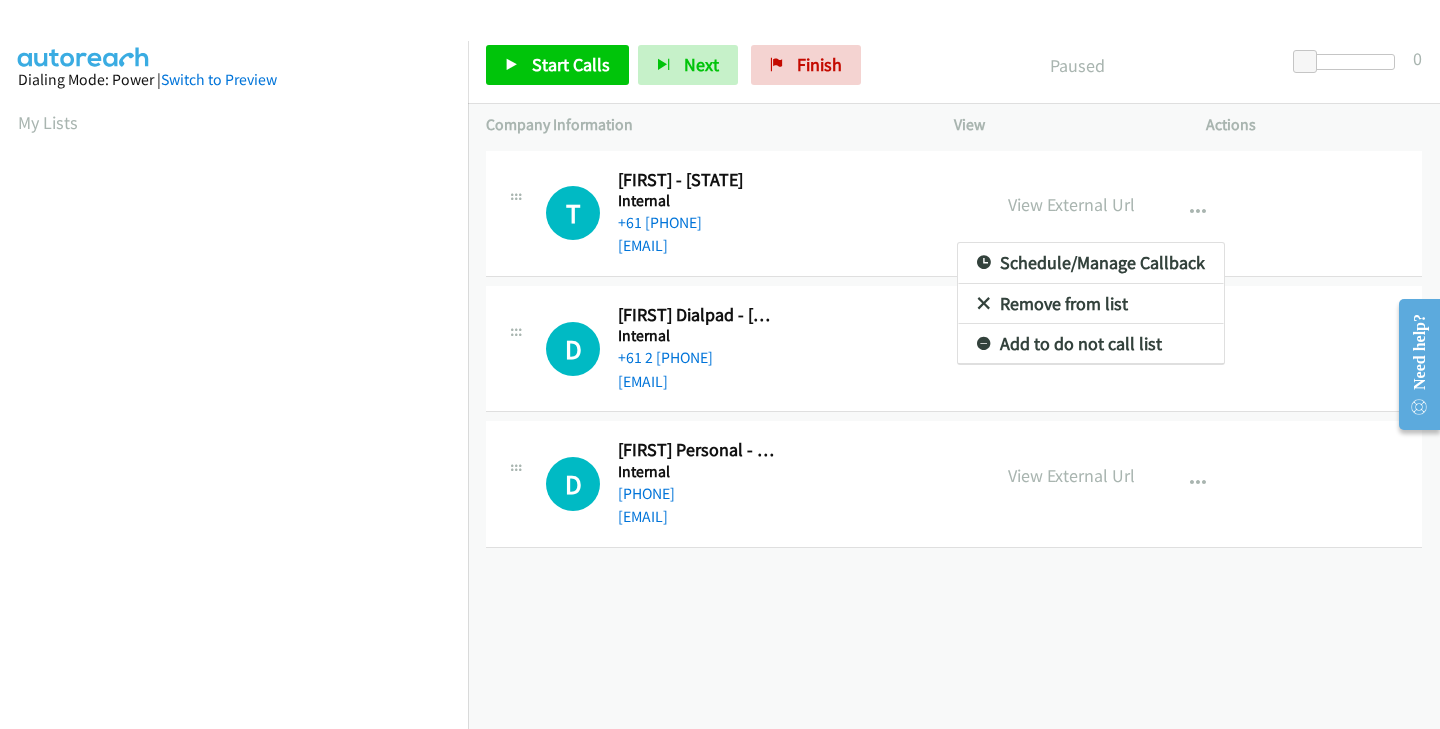 click at bounding box center [720, 364] 